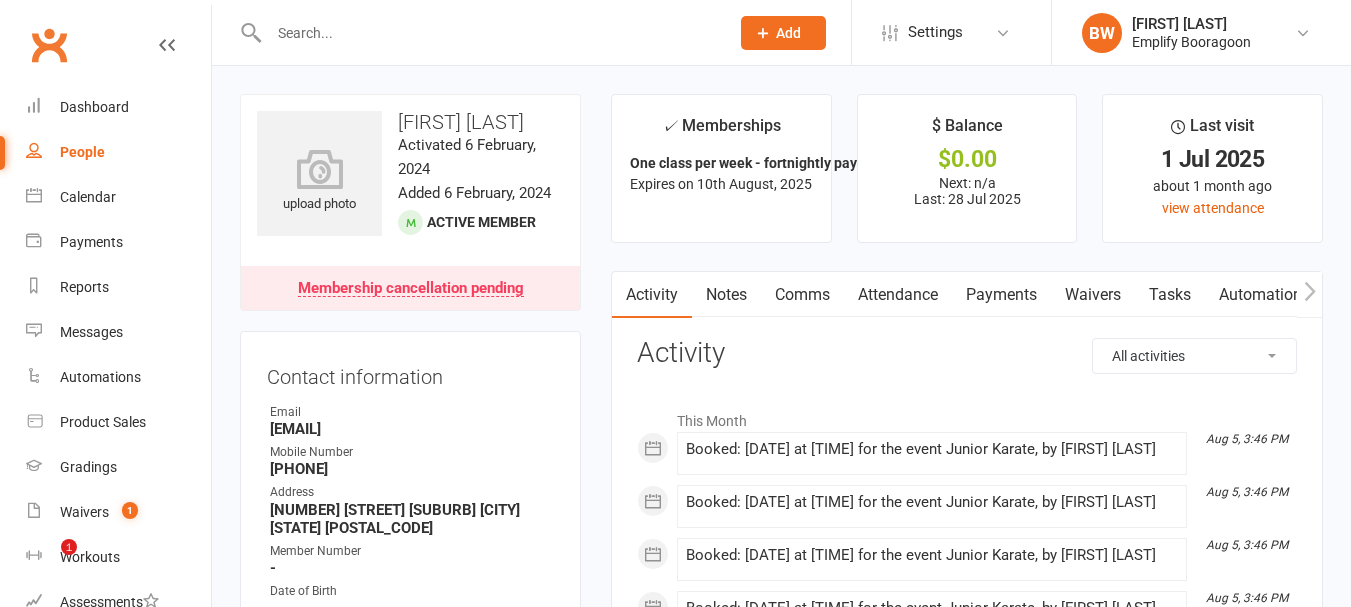 click on "Dashboard" at bounding box center (118, 107) 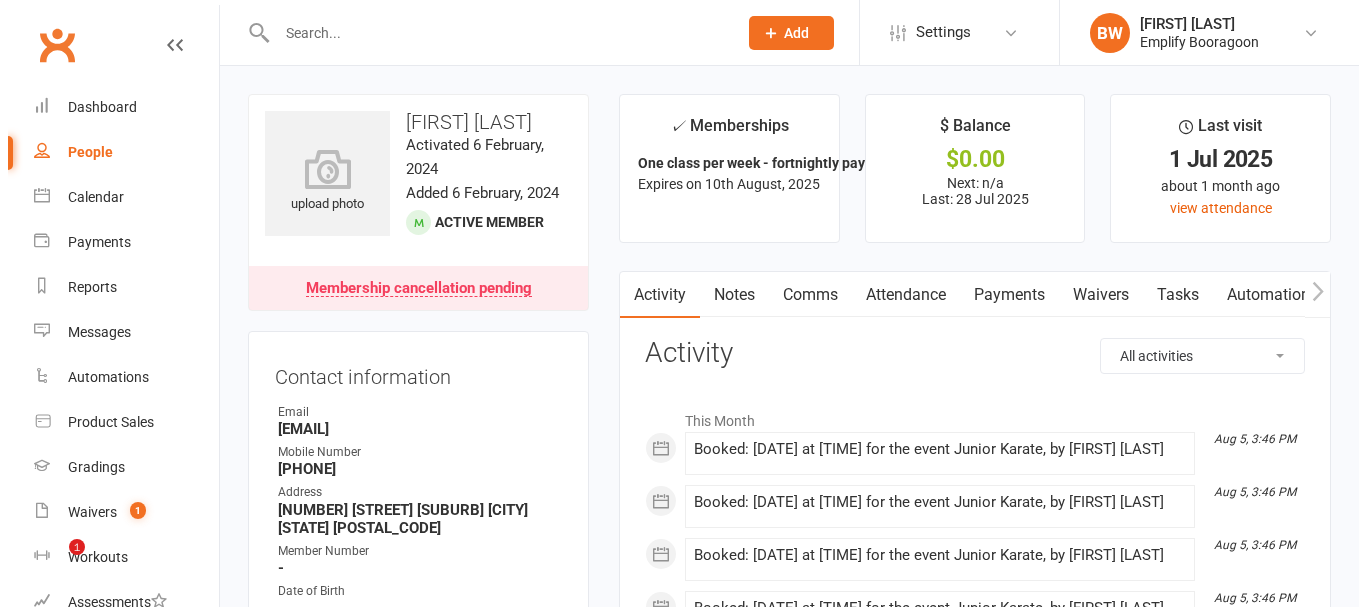scroll, scrollTop: 0, scrollLeft: 0, axis: both 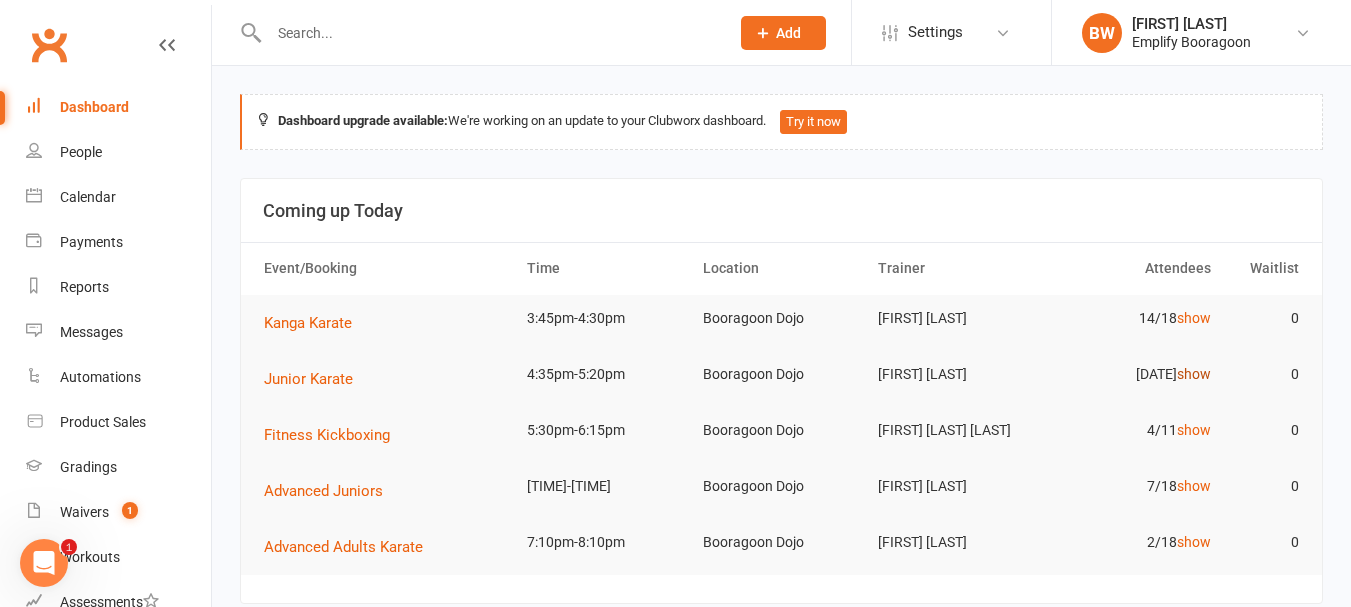 click on "show" at bounding box center [1194, 374] 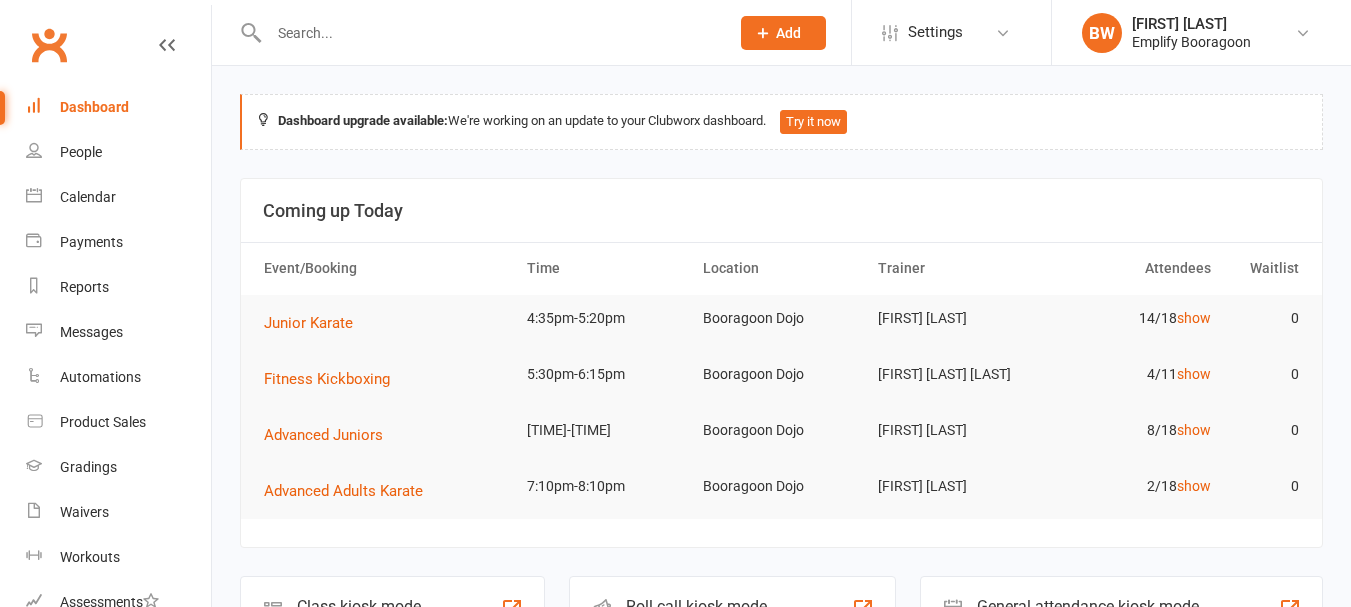 scroll, scrollTop: 0, scrollLeft: 0, axis: both 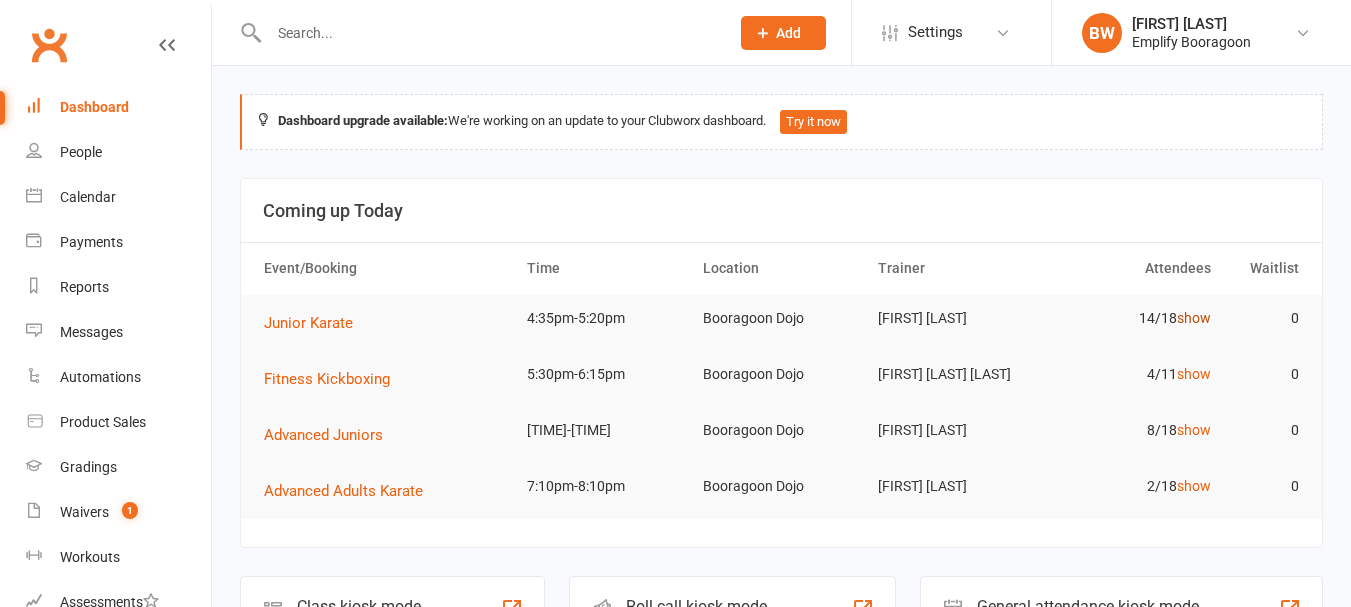 click on "show" at bounding box center [1194, 318] 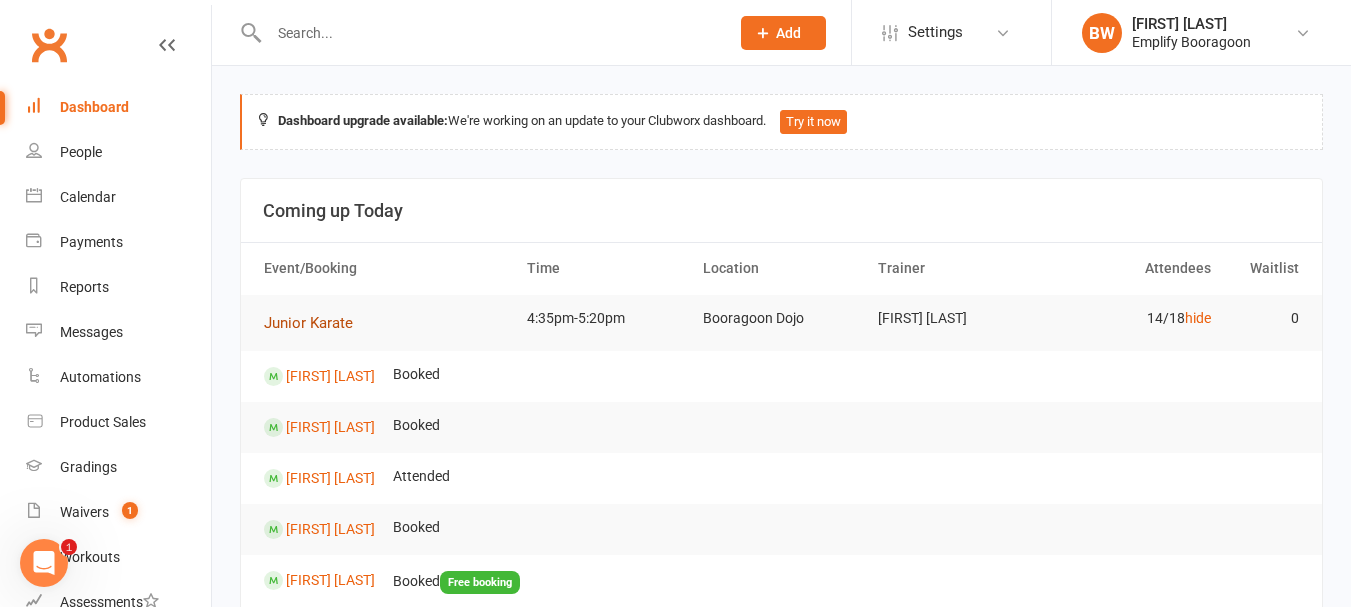click on "Junior Karate" at bounding box center (308, 323) 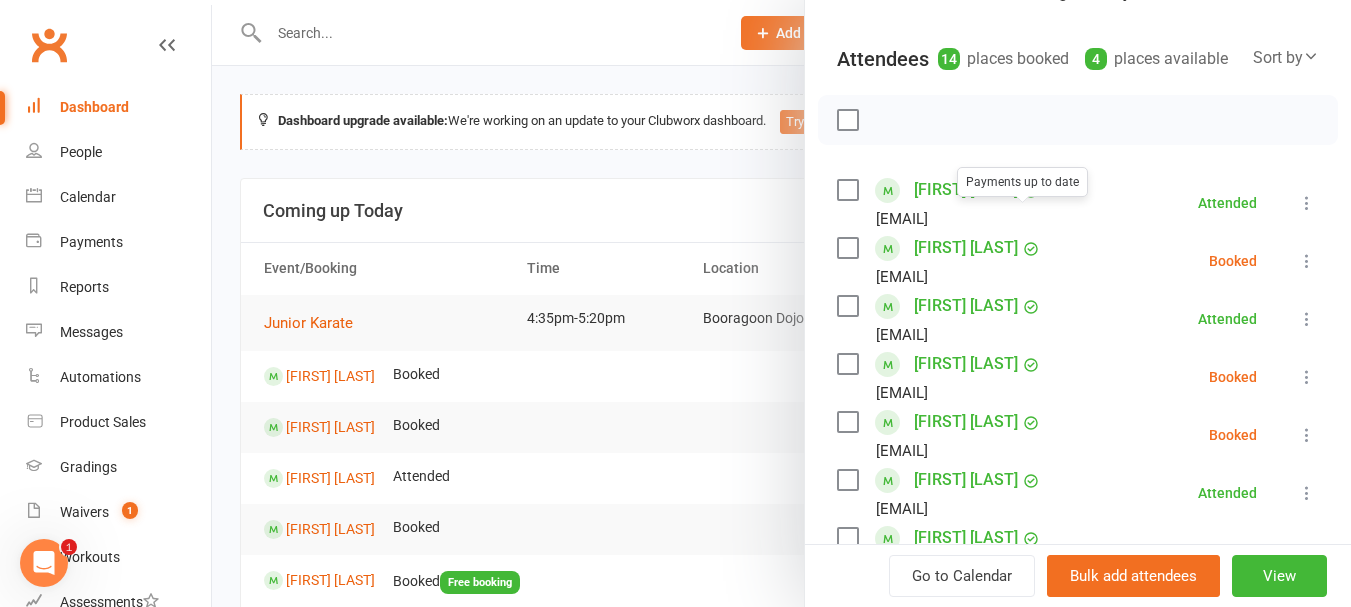 scroll, scrollTop: 200, scrollLeft: 0, axis: vertical 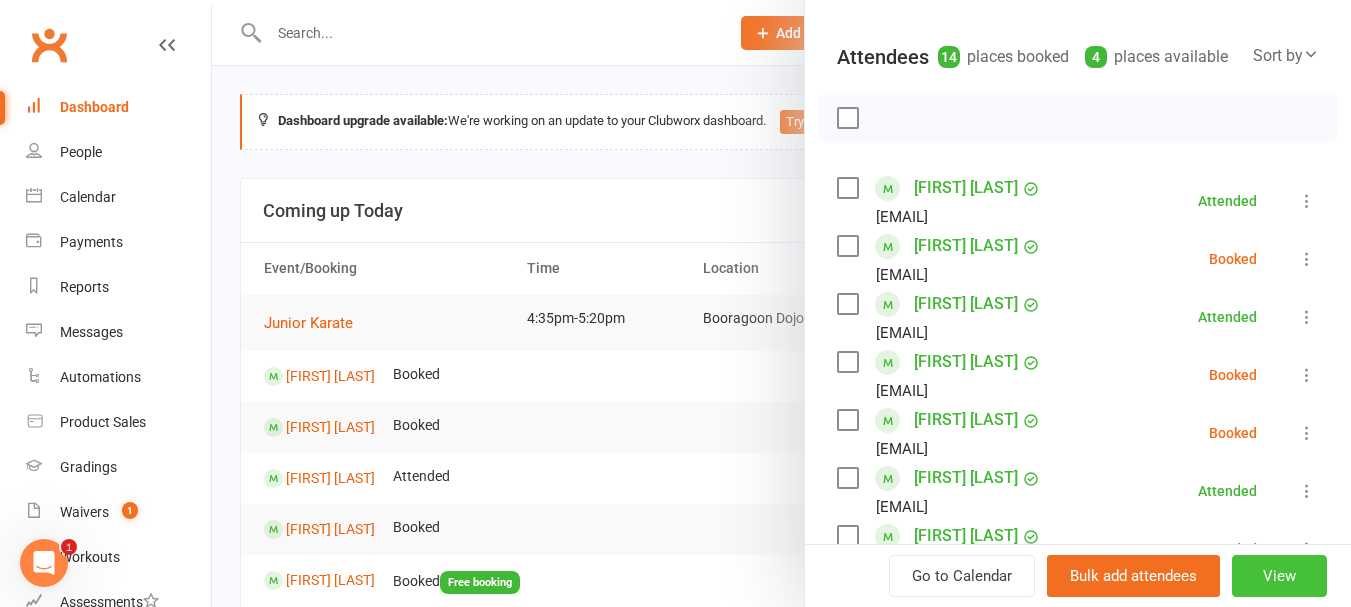 click on "View" at bounding box center [1279, 576] 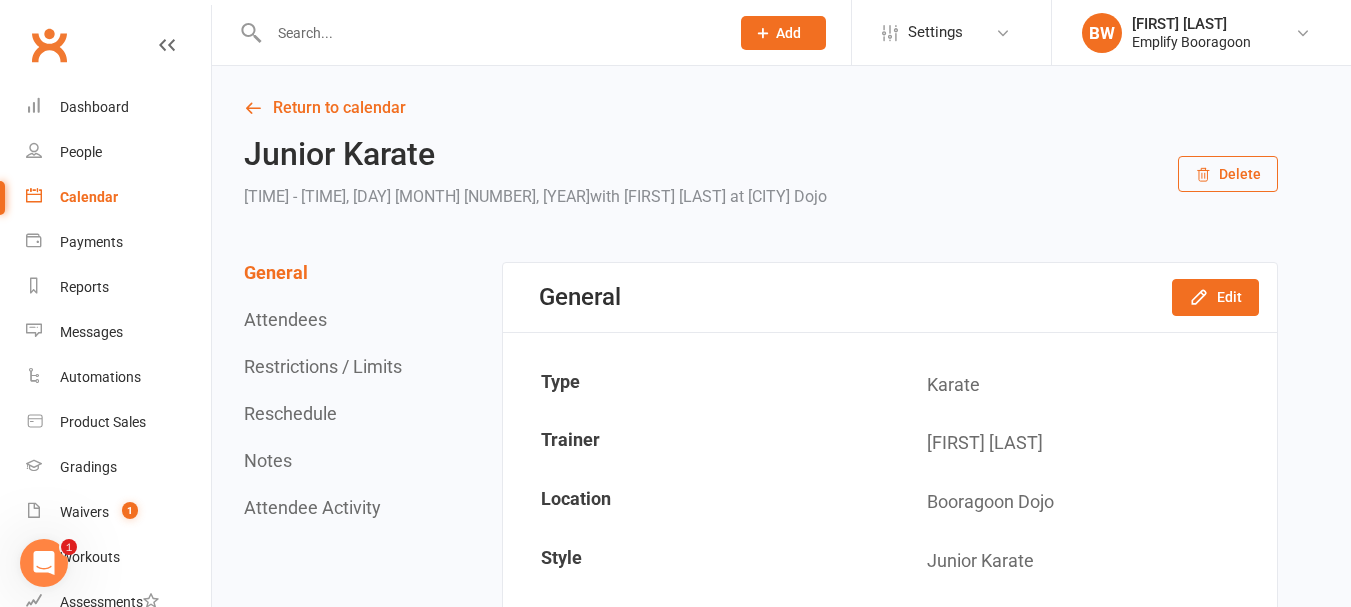 click on "Attendee Activity" at bounding box center [312, 507] 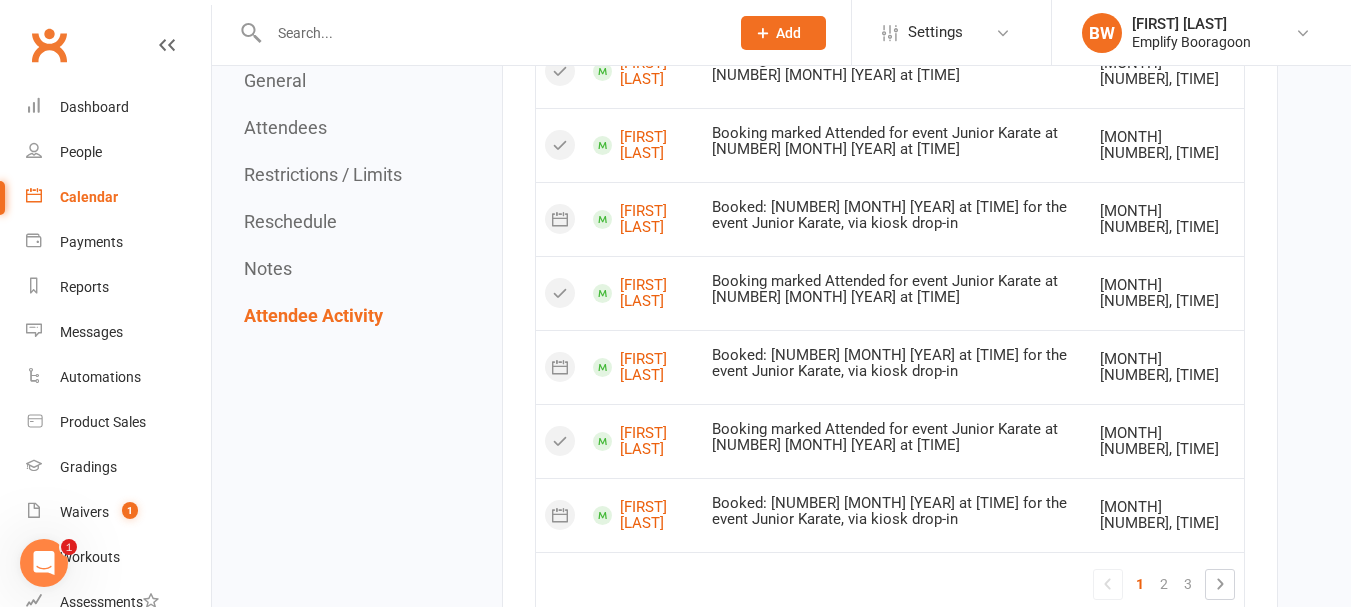 scroll, scrollTop: 4149, scrollLeft: 0, axis: vertical 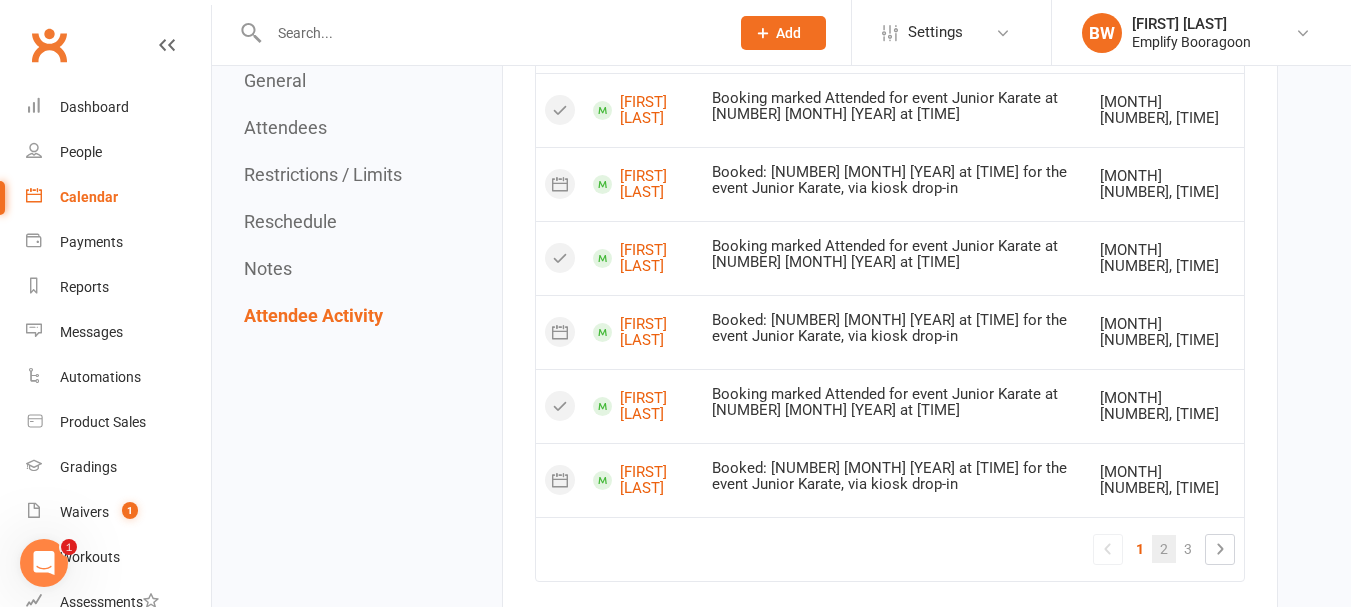 click on "2" 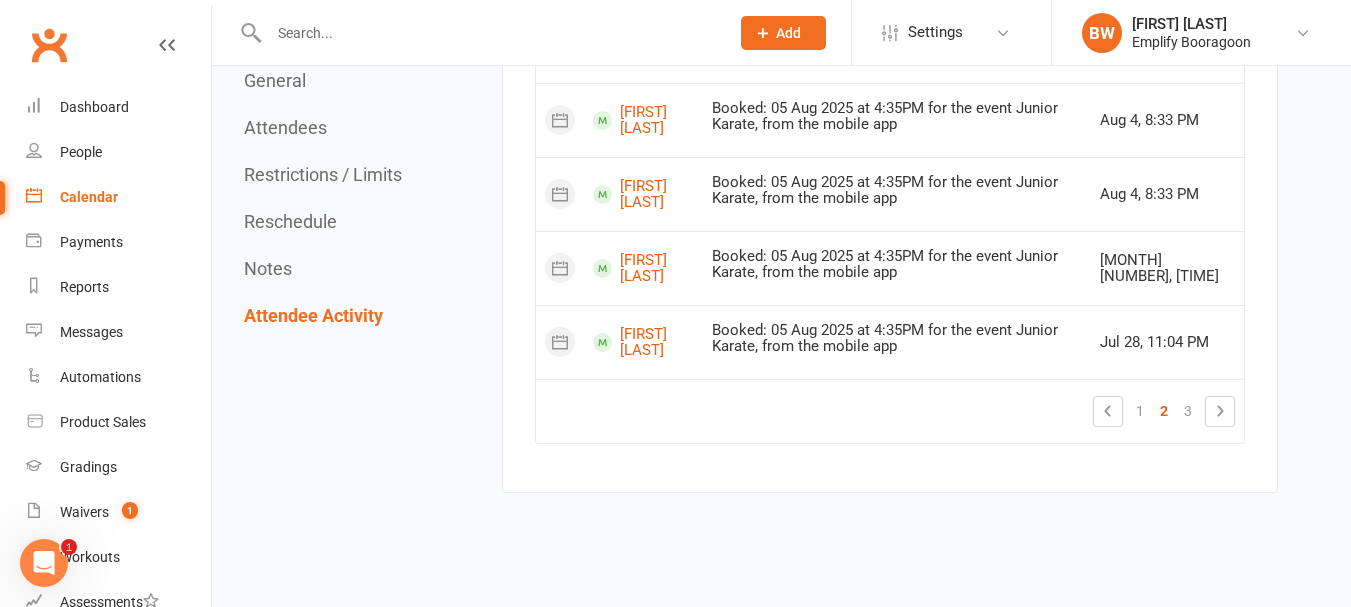 scroll, scrollTop: 4301, scrollLeft: 0, axis: vertical 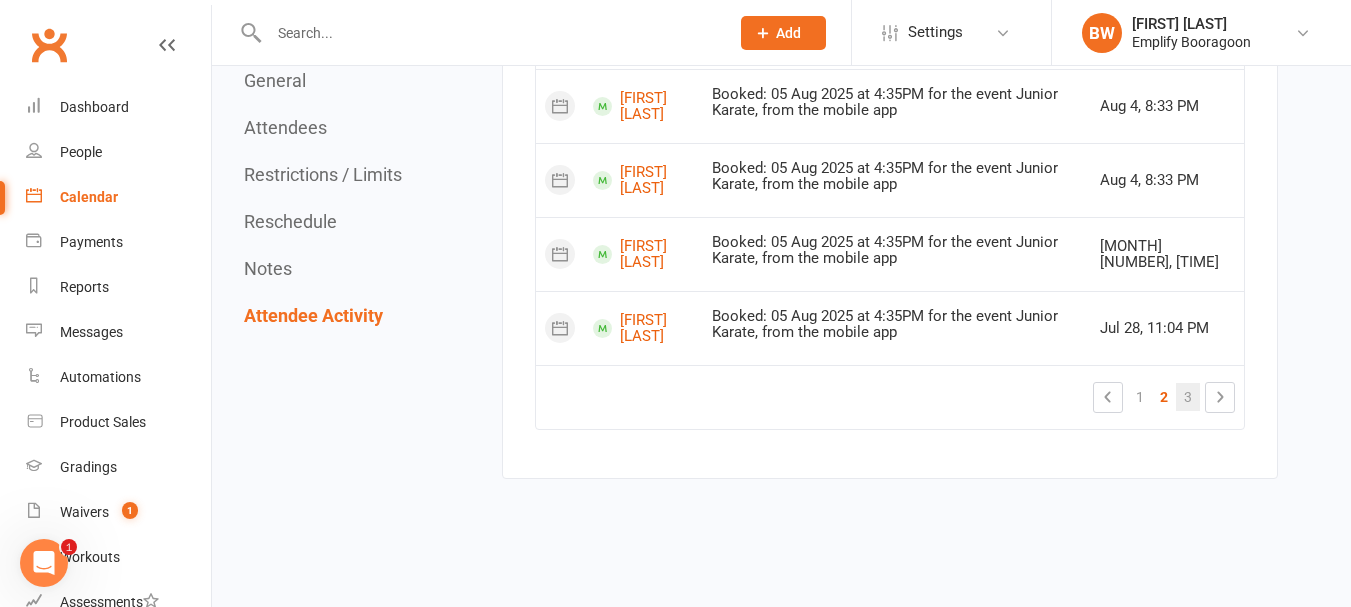 click on "3" 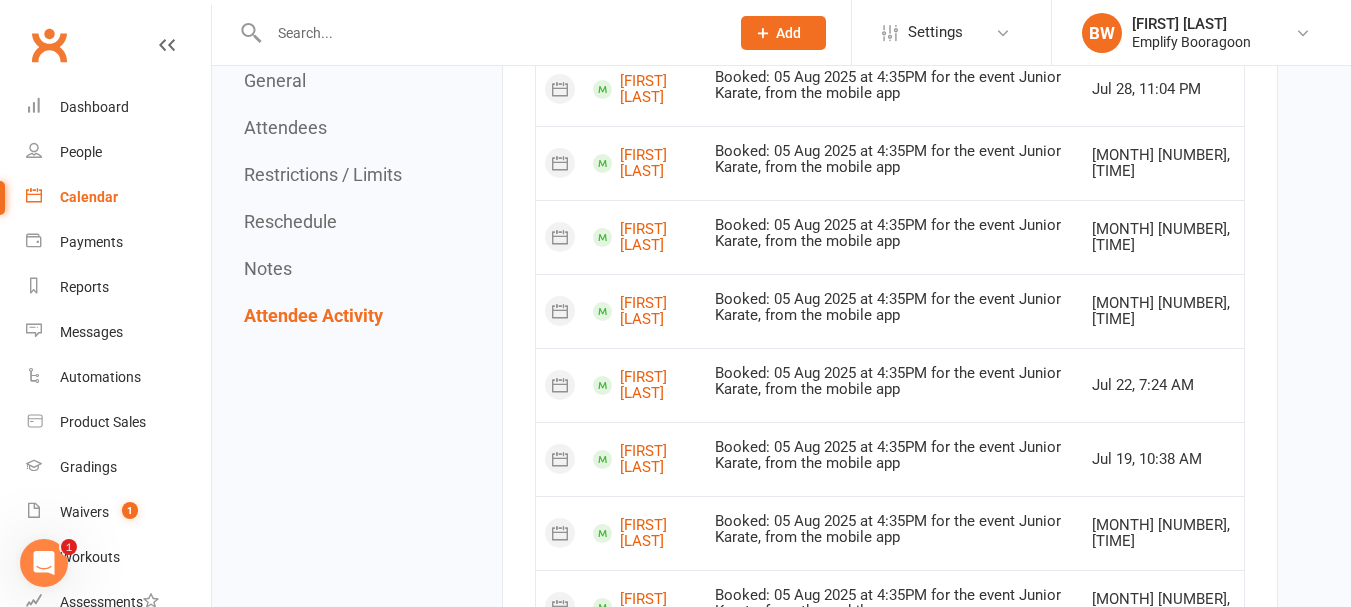 scroll, scrollTop: 4053, scrollLeft: 0, axis: vertical 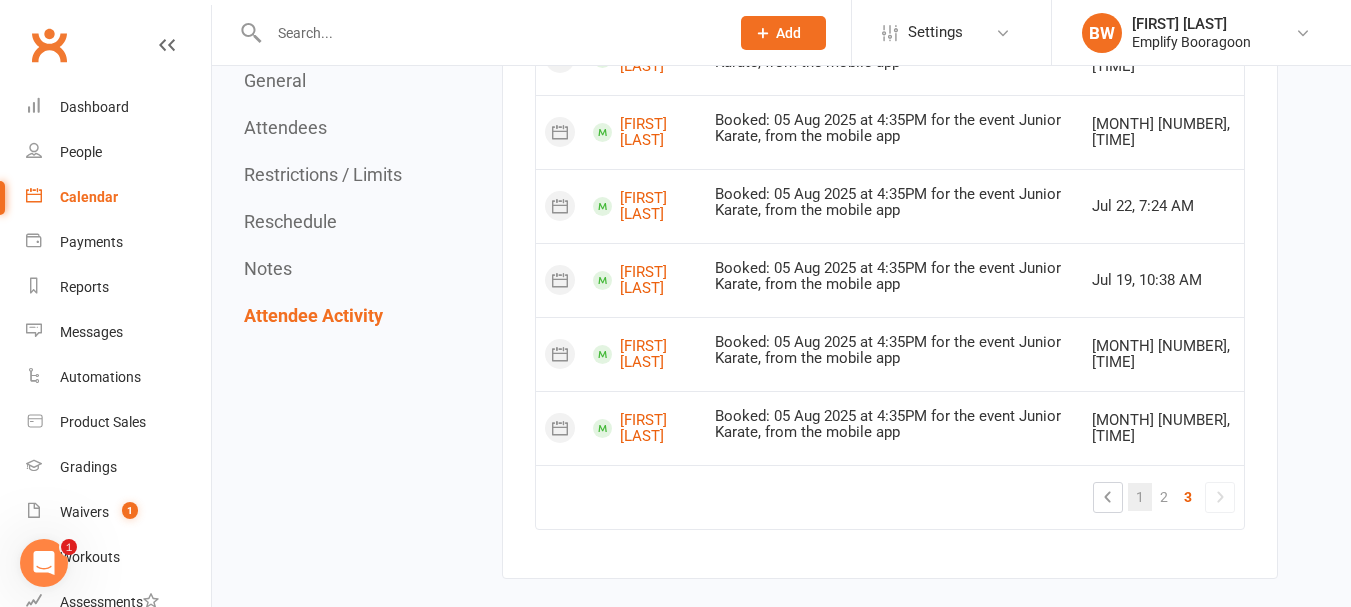 click on "1" 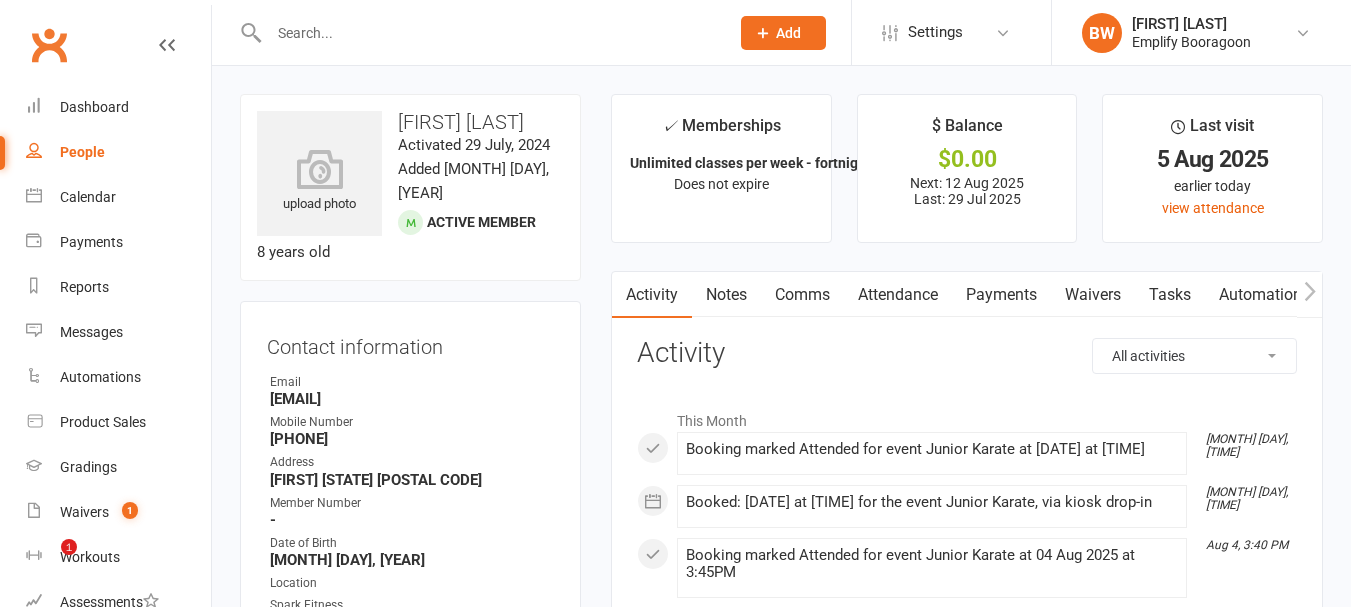 scroll, scrollTop: 0, scrollLeft: 0, axis: both 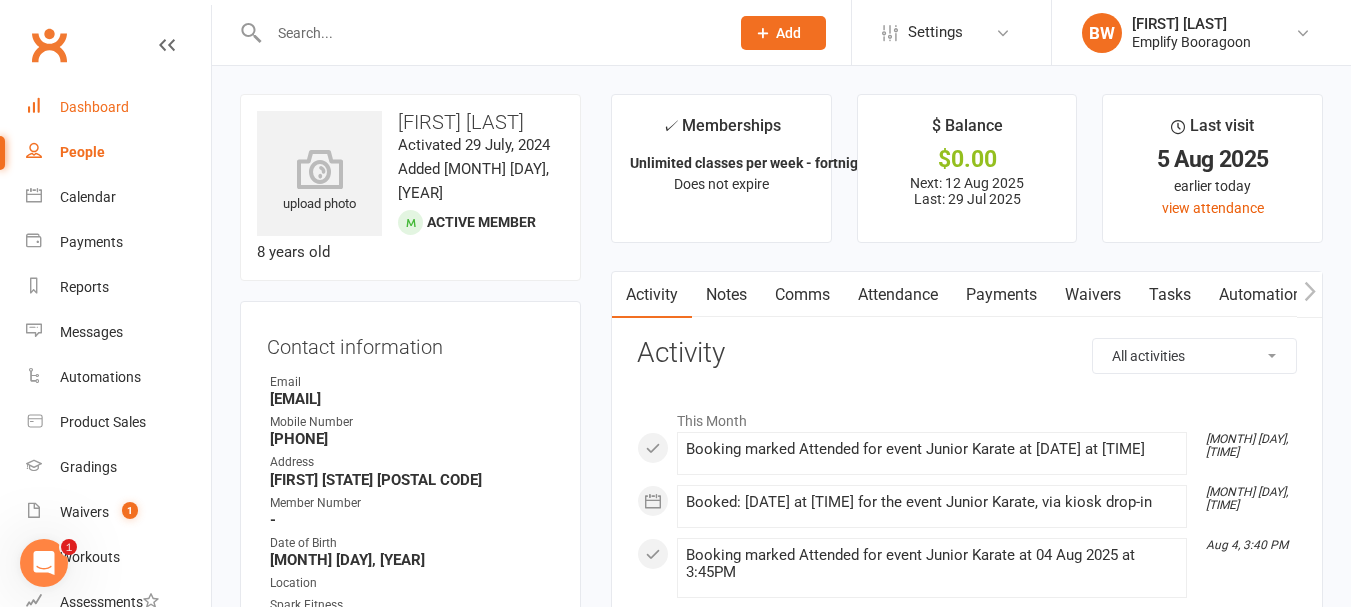 click on "Dashboard" at bounding box center [94, 107] 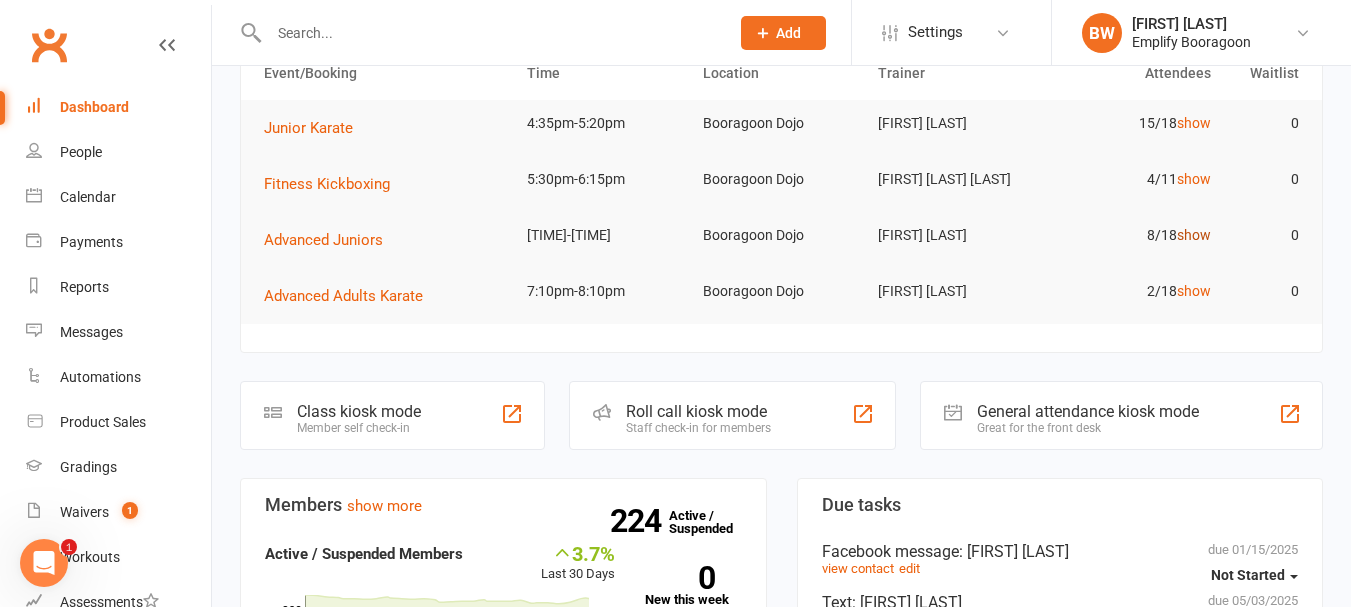 scroll, scrollTop: 200, scrollLeft: 0, axis: vertical 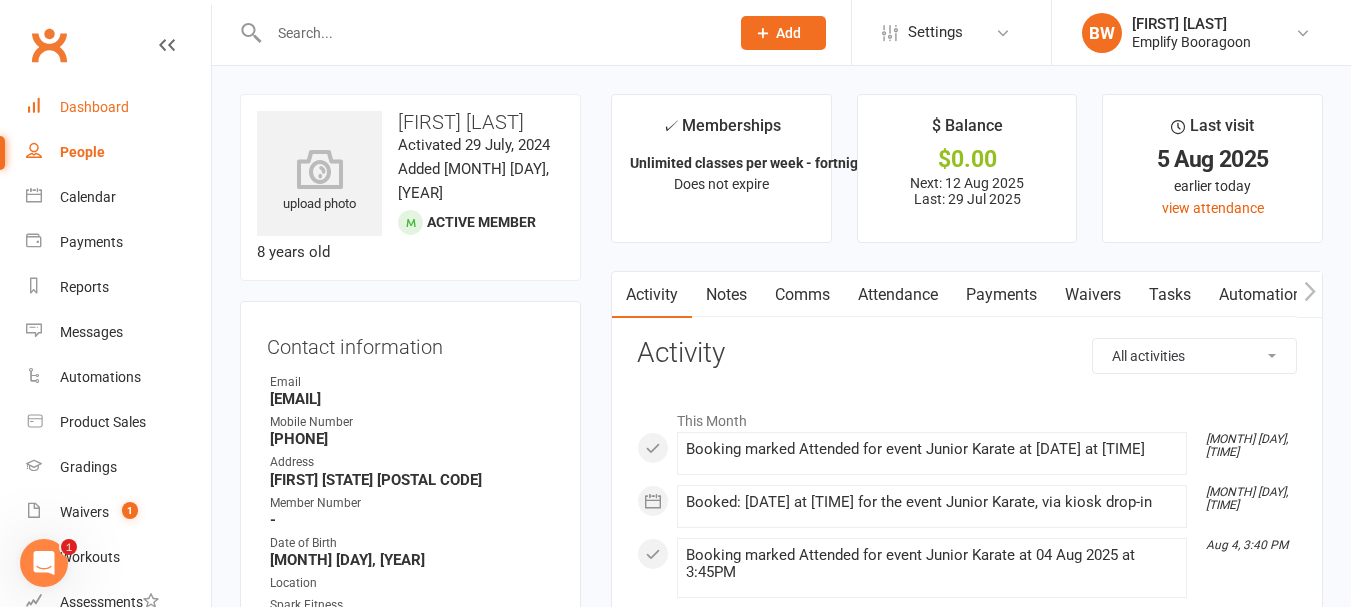 click on "Attendance" at bounding box center [898, 295] 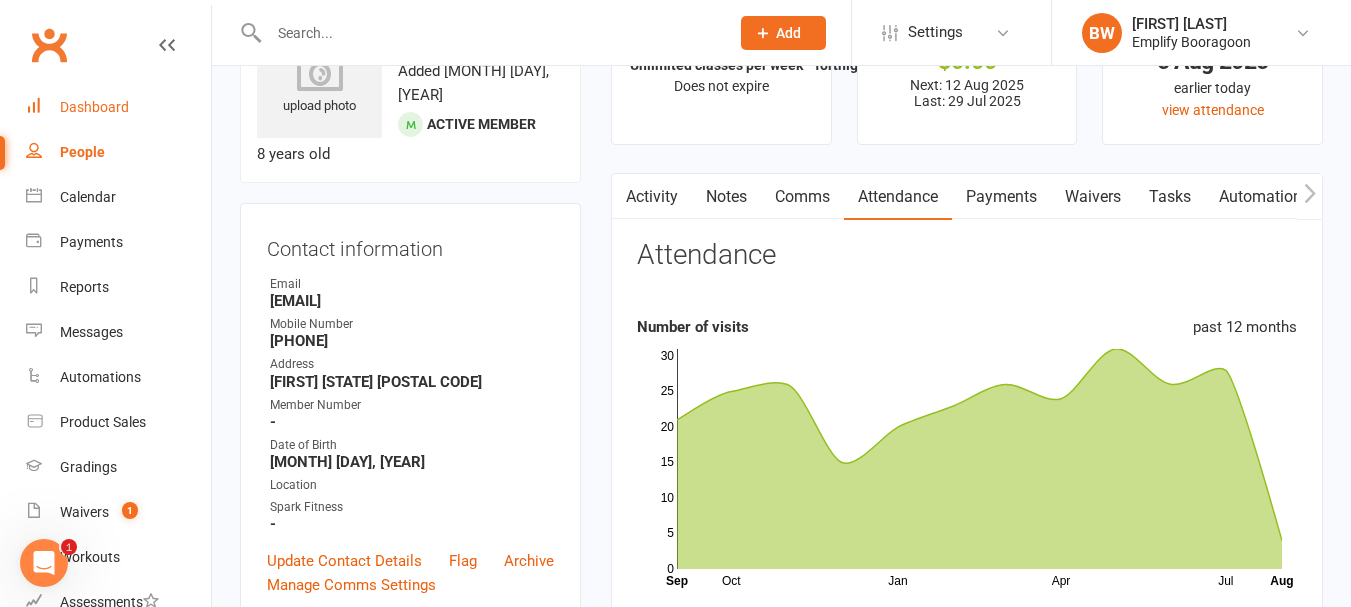 scroll, scrollTop: 91, scrollLeft: 0, axis: vertical 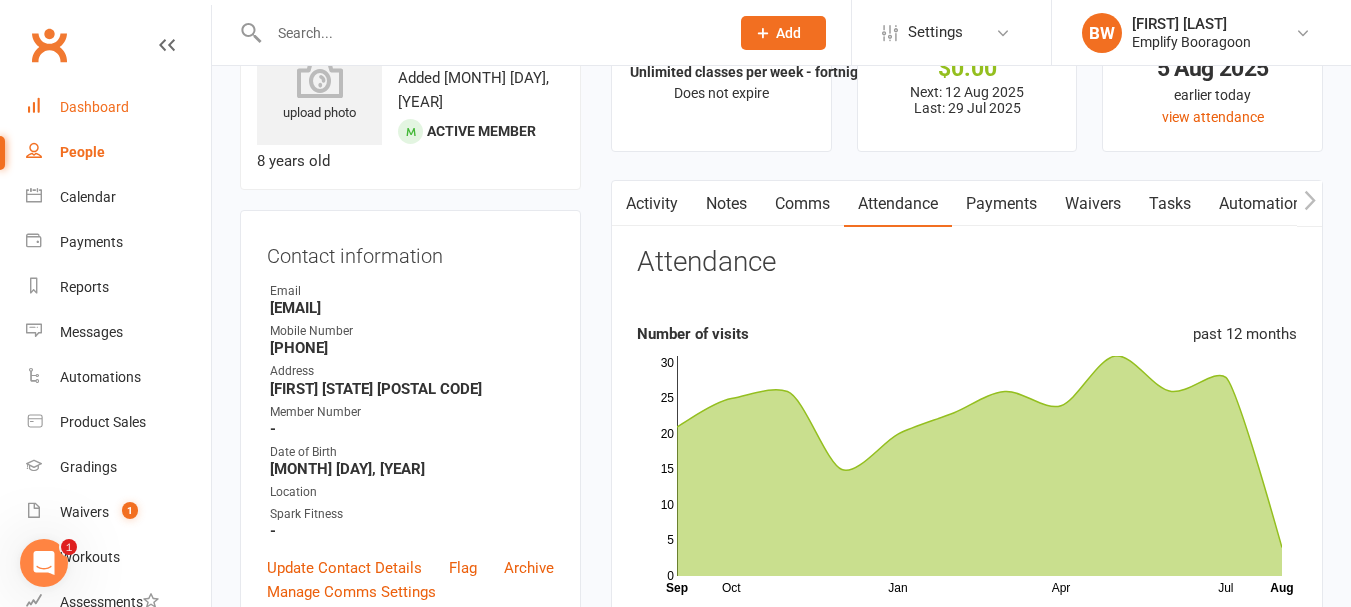 click on "Activity" at bounding box center [652, 204] 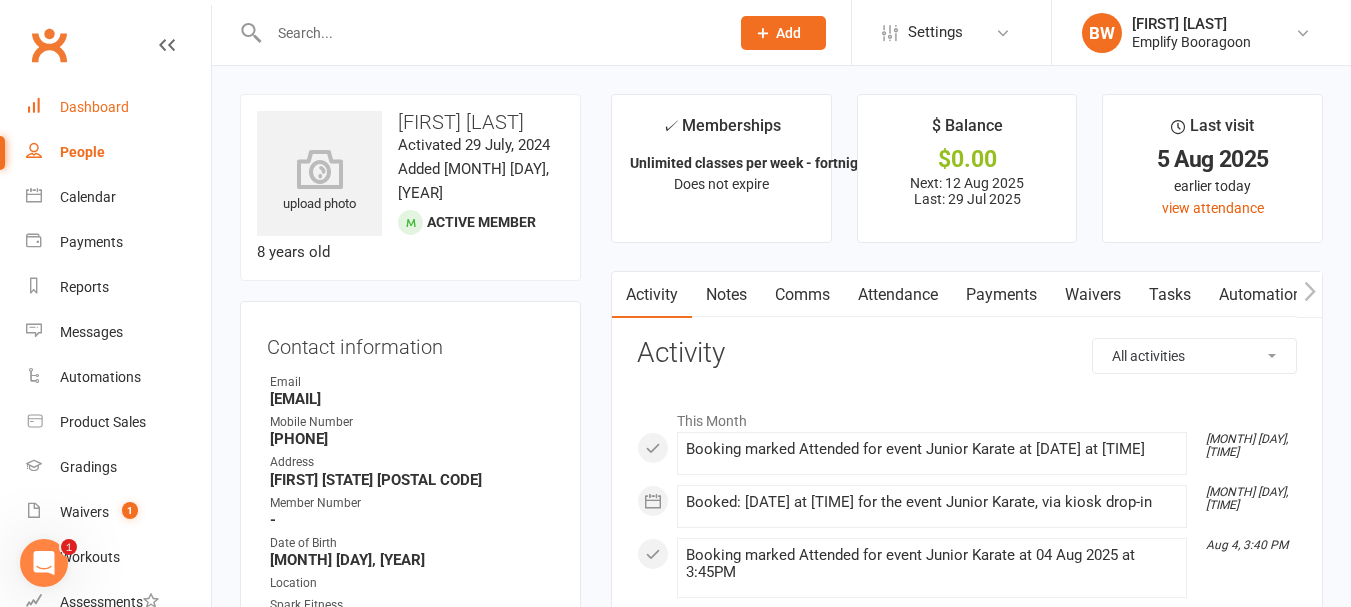 scroll, scrollTop: 200, scrollLeft: 0, axis: vertical 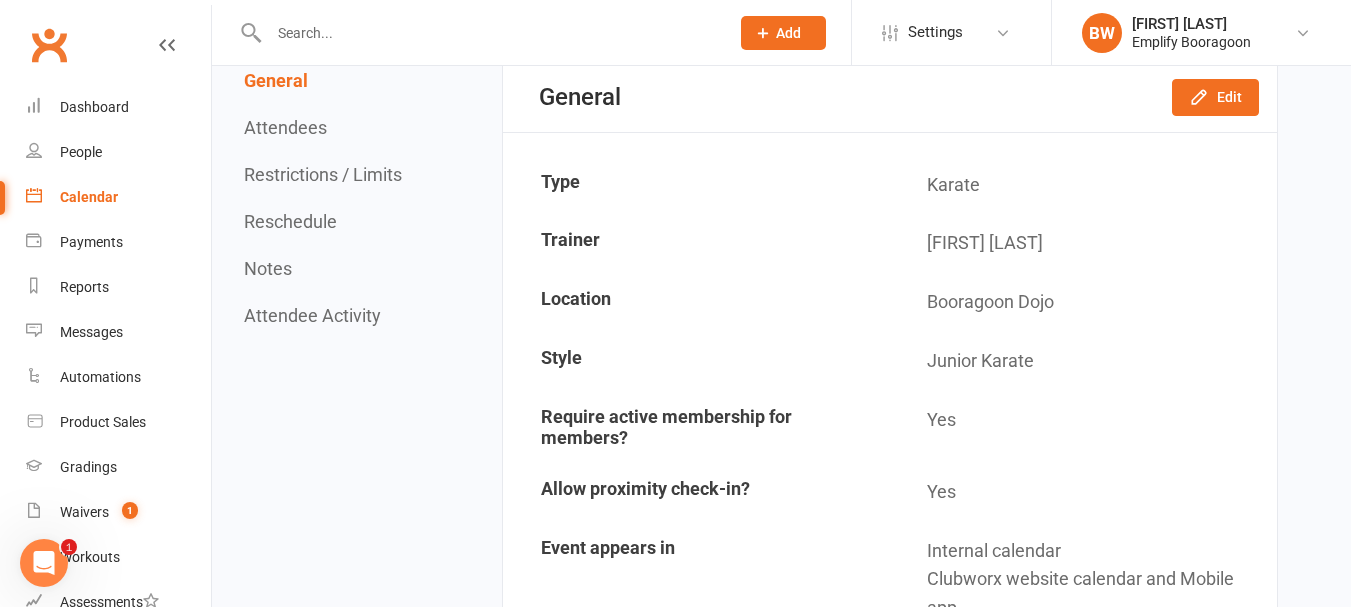 click on "Attendee Activity" at bounding box center [312, 315] 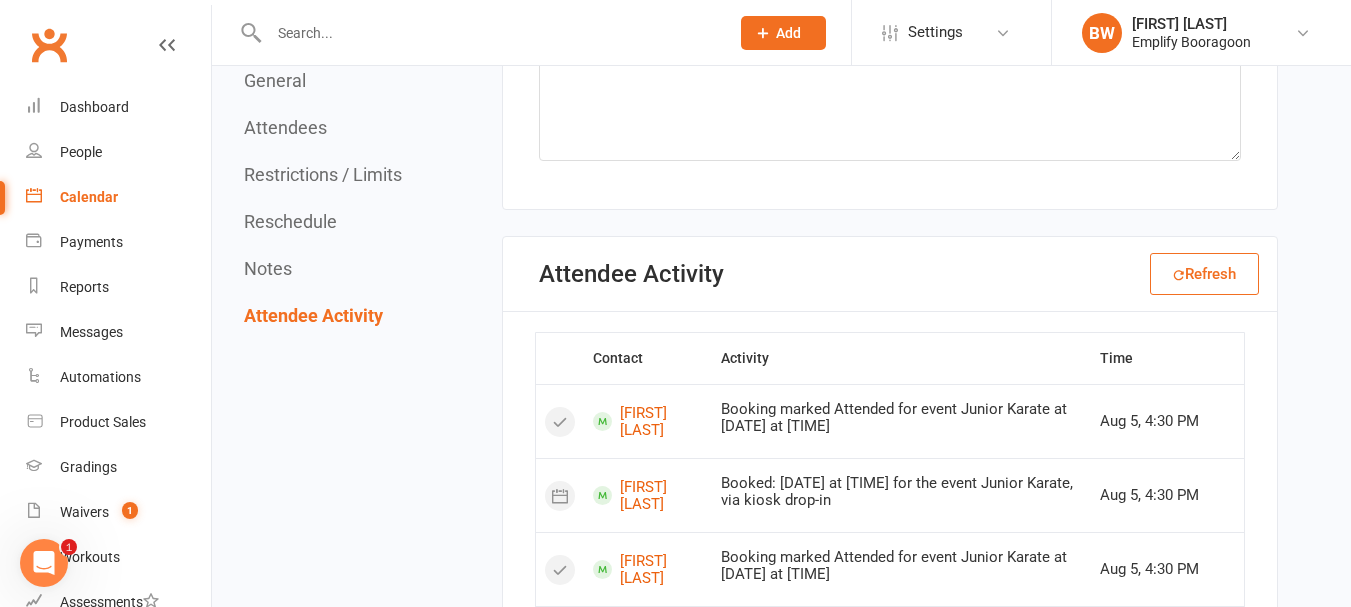 scroll, scrollTop: 3514, scrollLeft: 0, axis: vertical 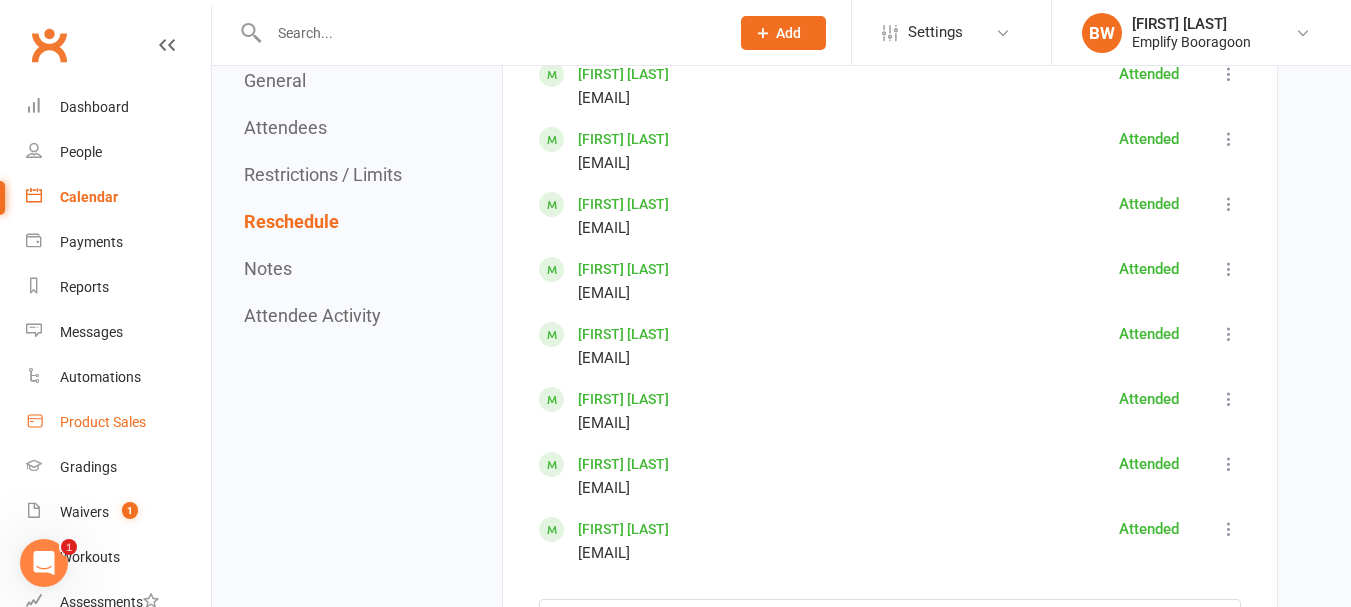 click on "Product Sales" at bounding box center [118, 422] 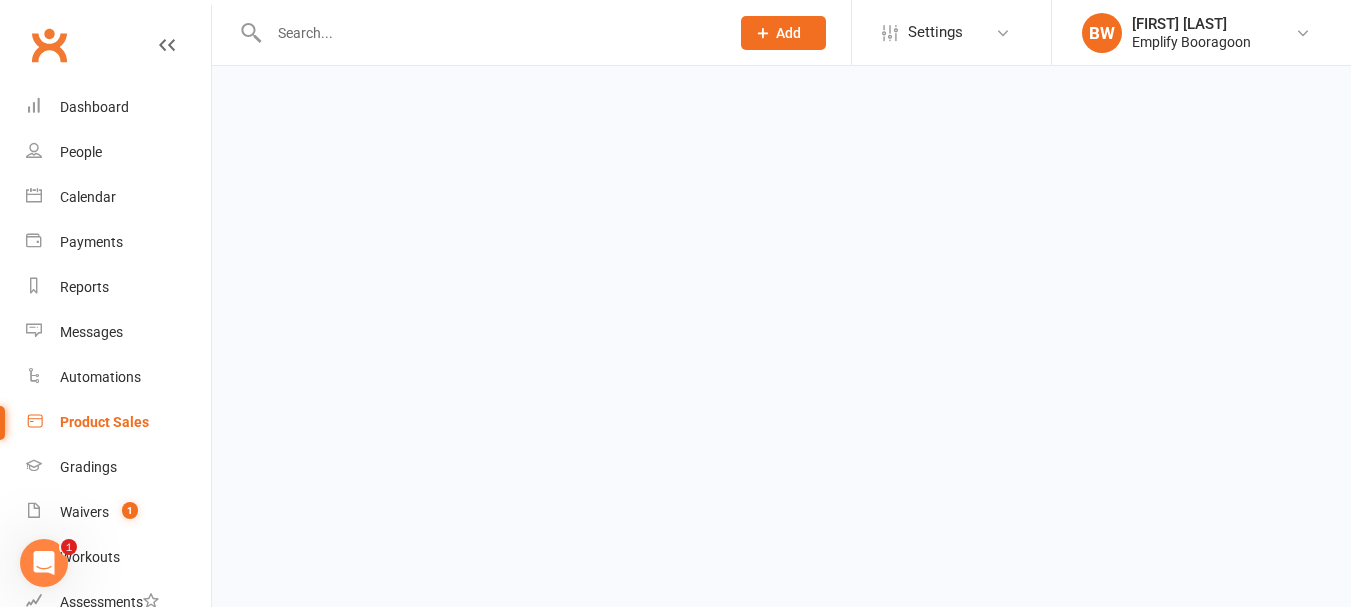 scroll, scrollTop: 0, scrollLeft: 0, axis: both 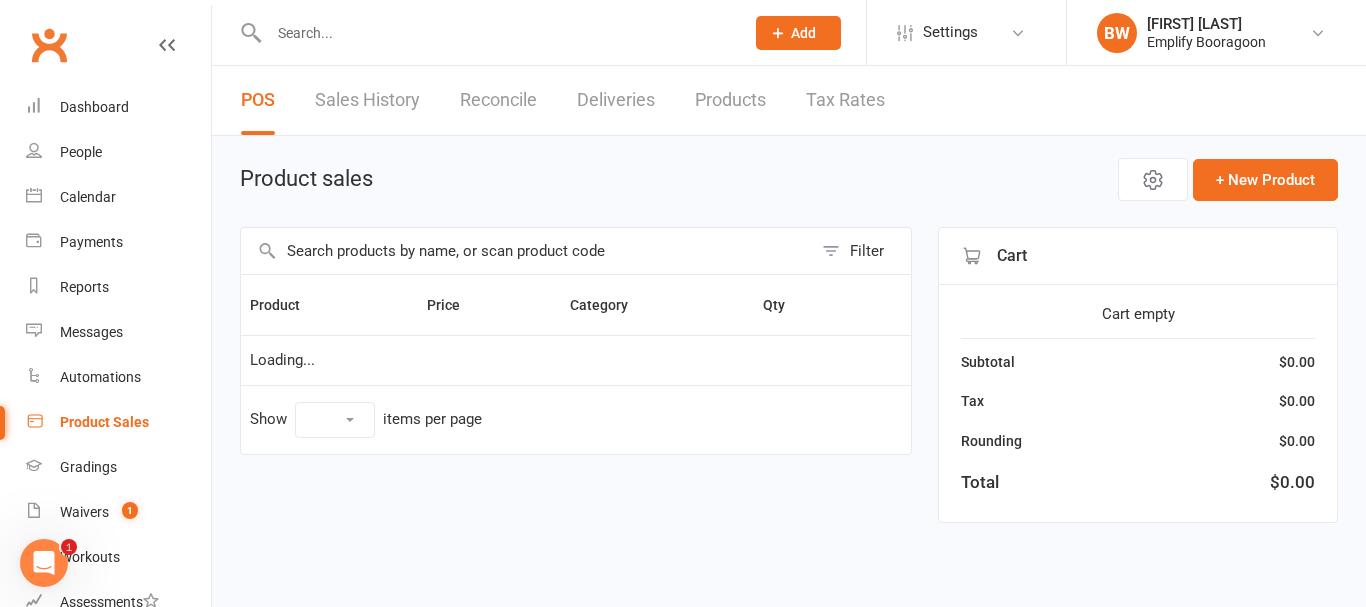 select on "100" 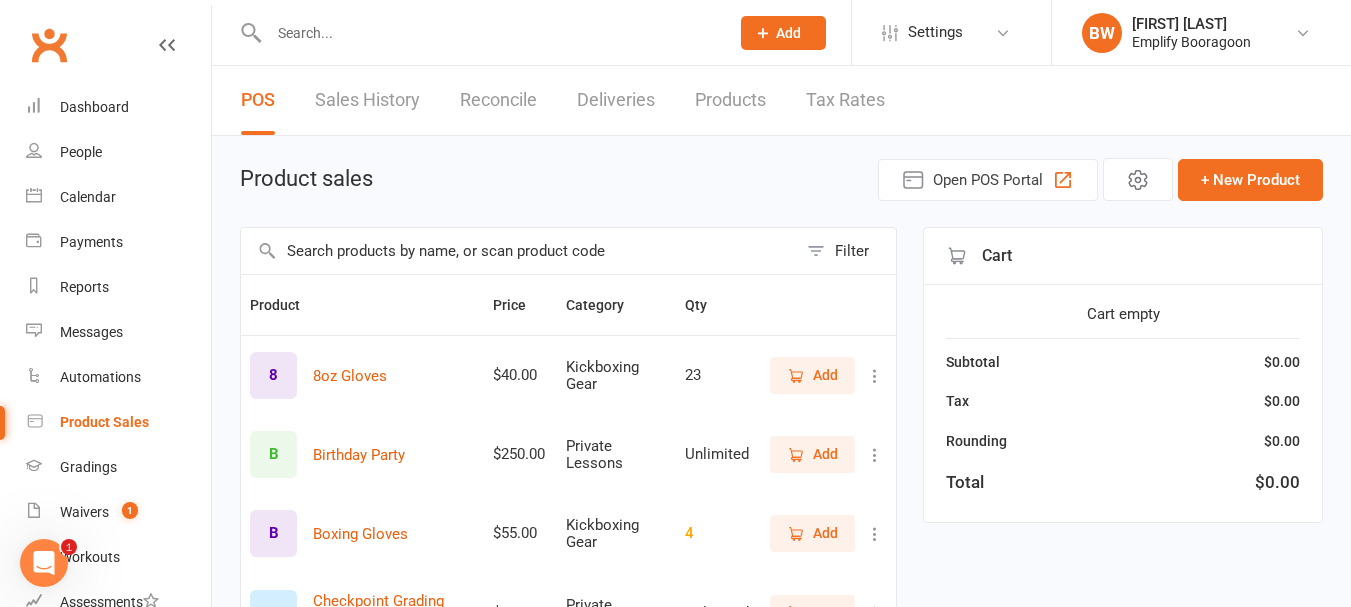click at bounding box center [519, 251] 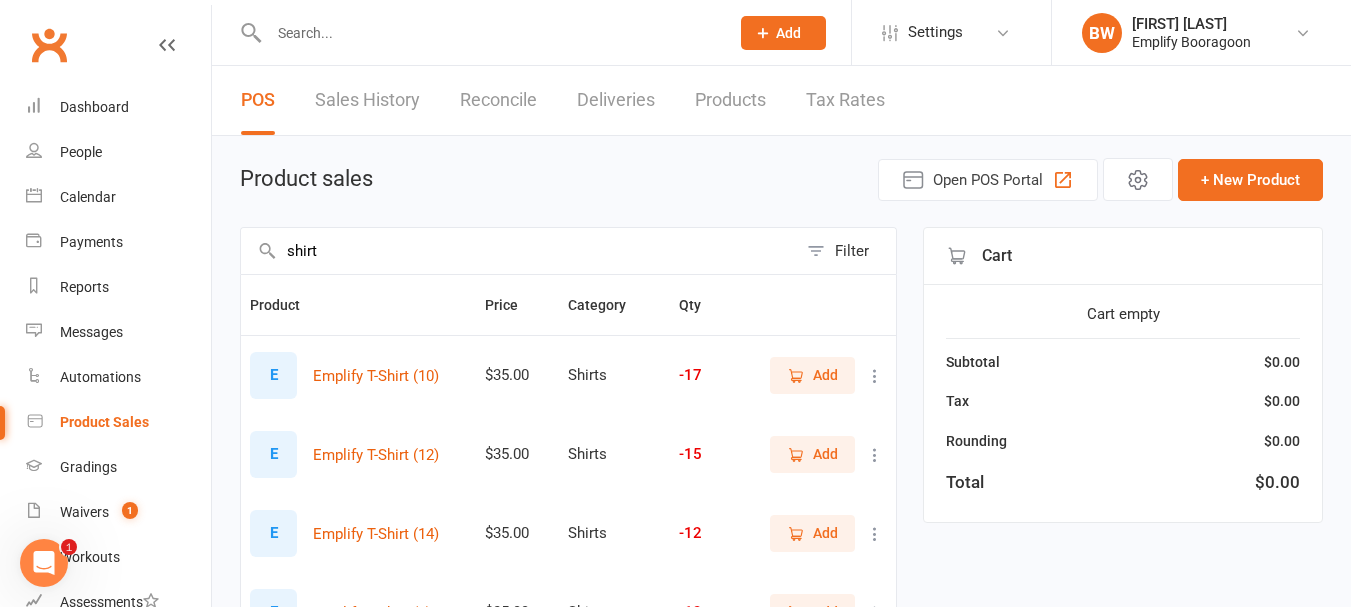 type on "shirt" 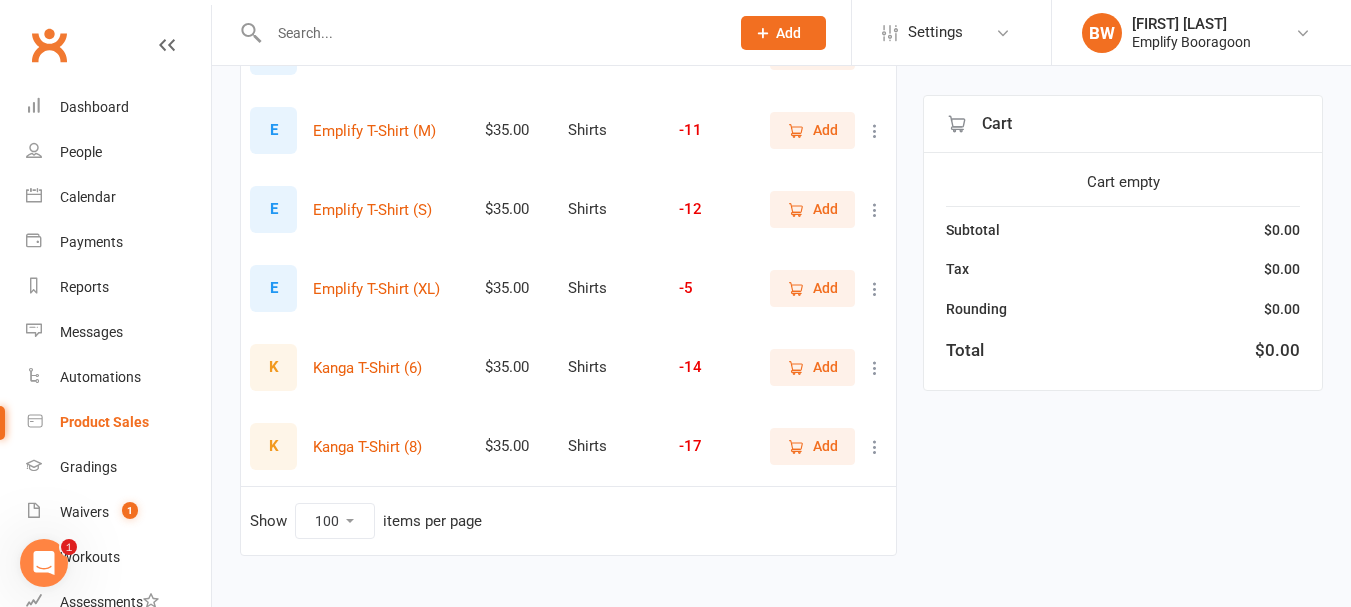 scroll, scrollTop: 674, scrollLeft: 0, axis: vertical 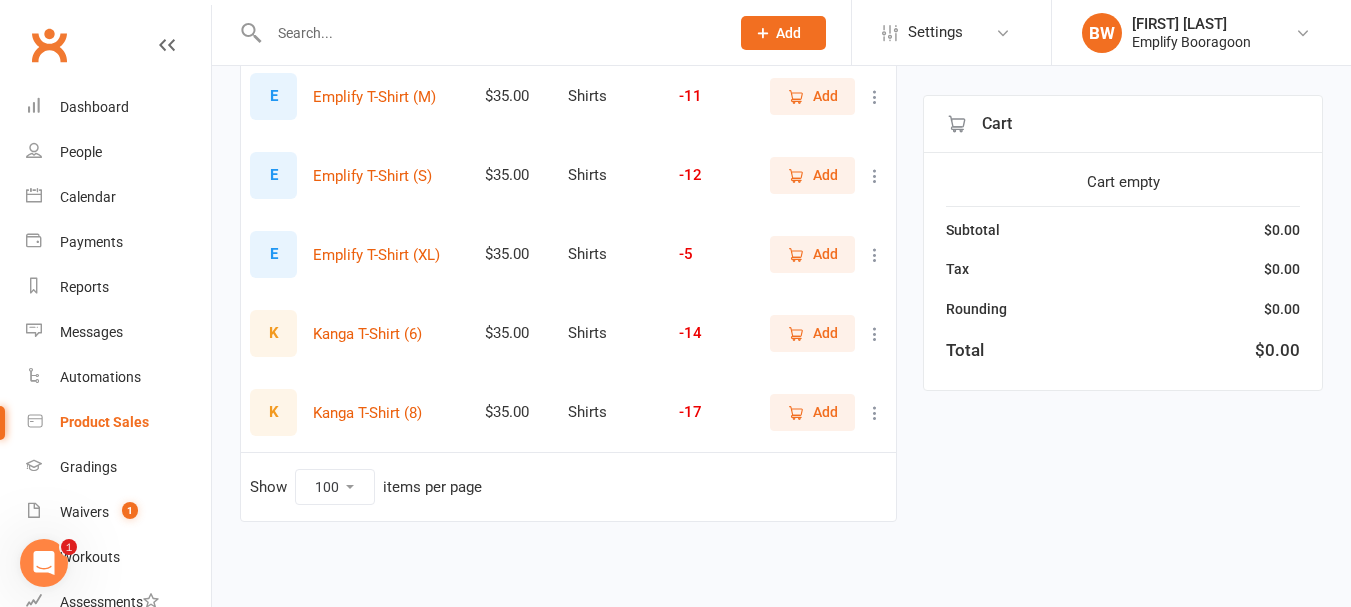 click on "Add" at bounding box center [825, 333] 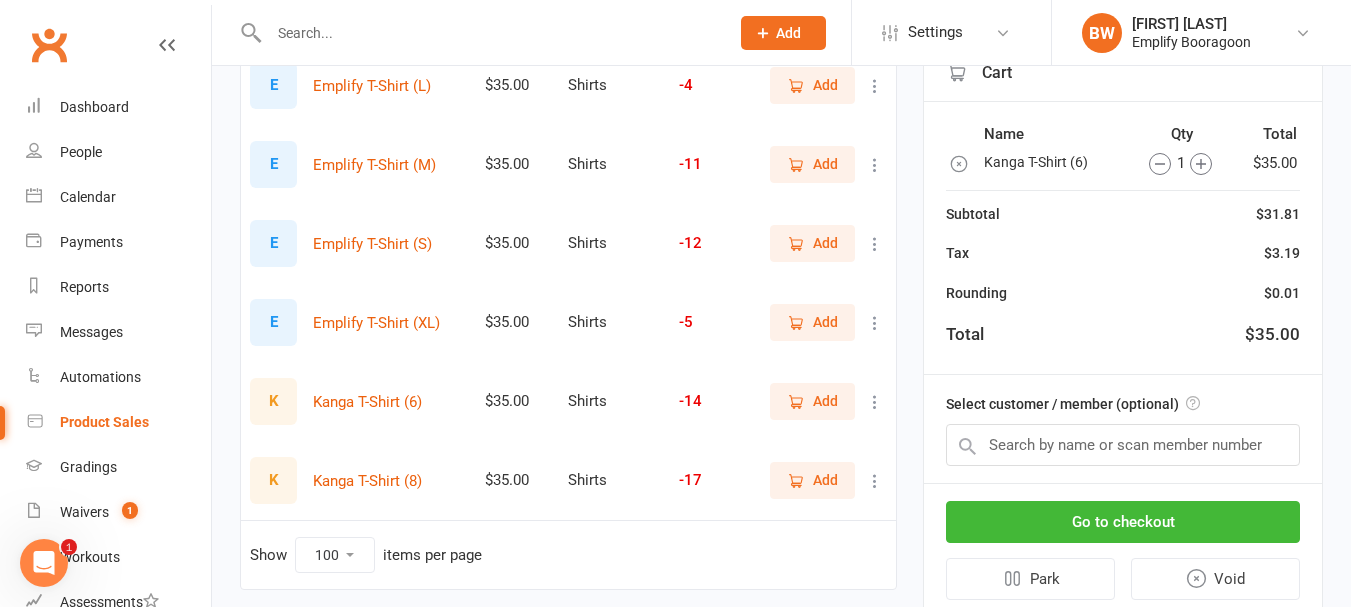 scroll, scrollTop: 574, scrollLeft: 0, axis: vertical 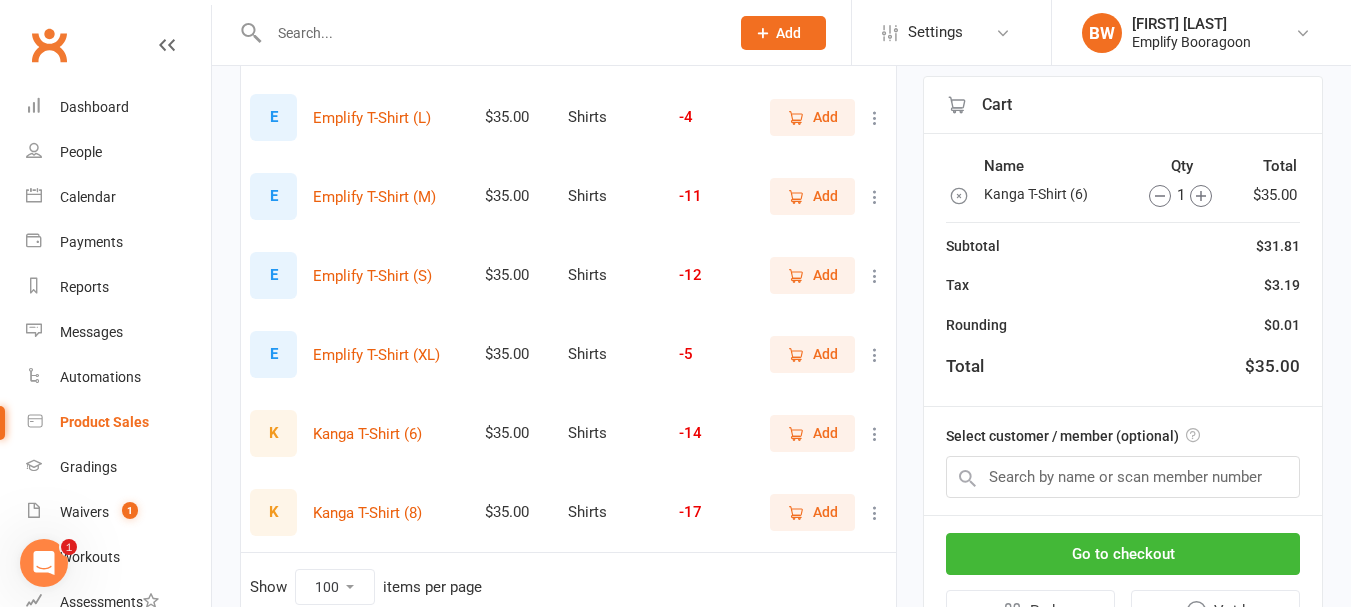 click on "Add" at bounding box center (825, 512) 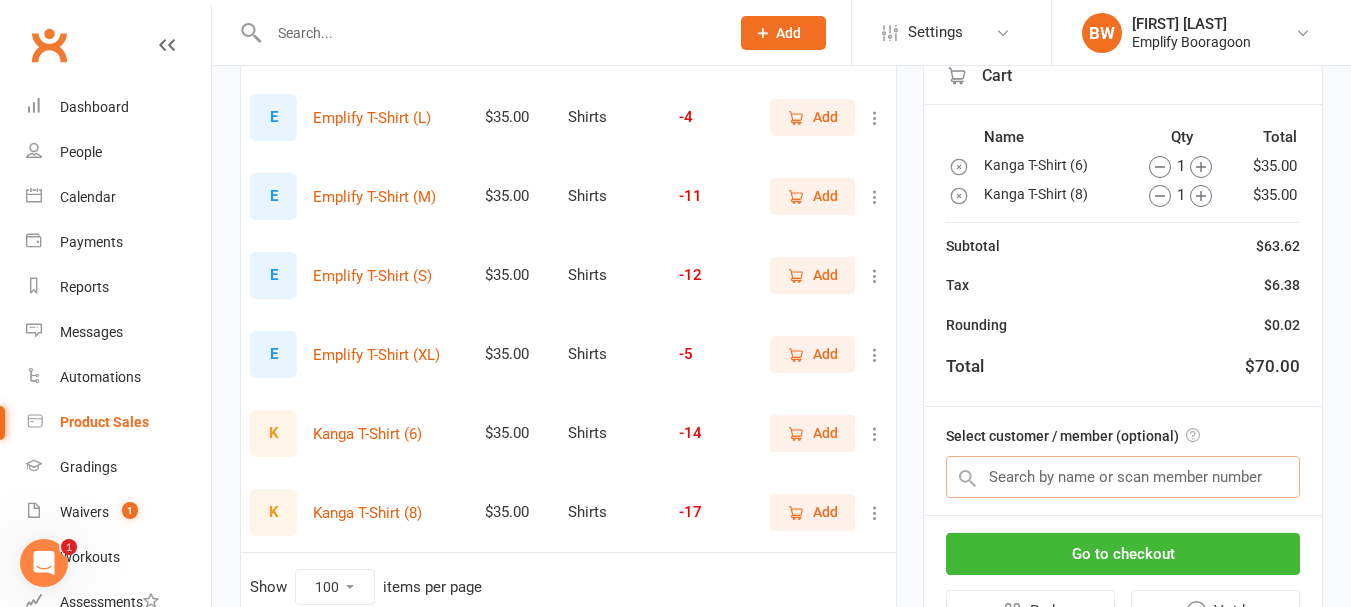 click at bounding box center (1123, 477) 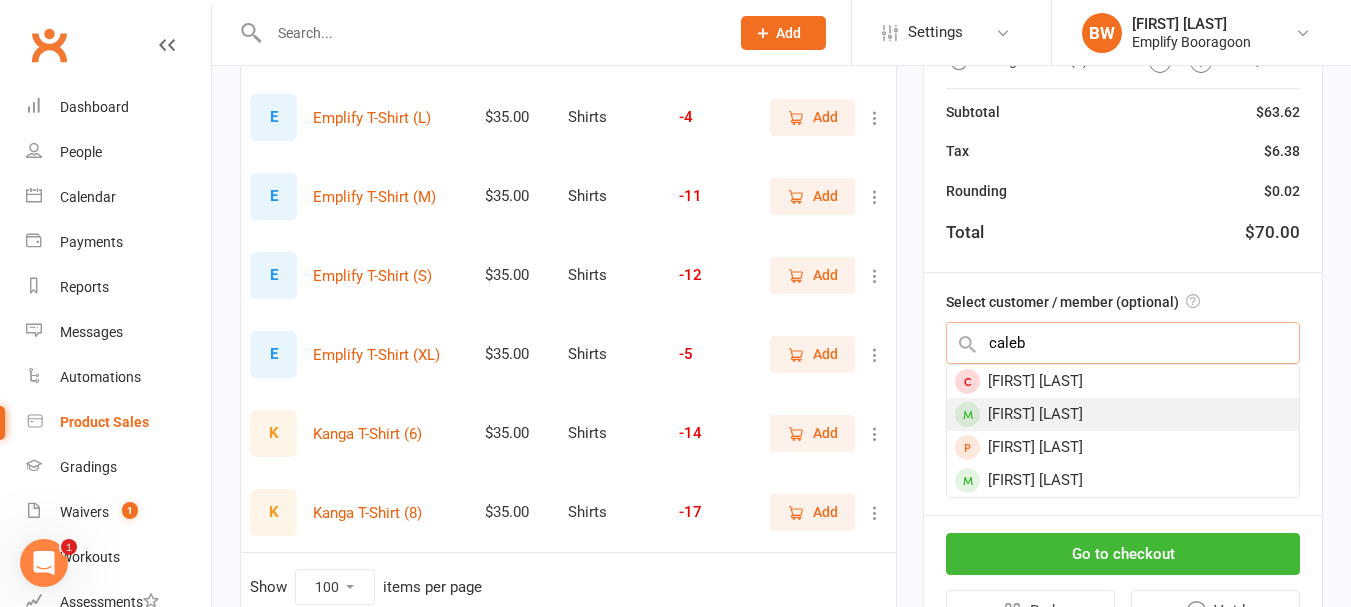 type on "caleb" 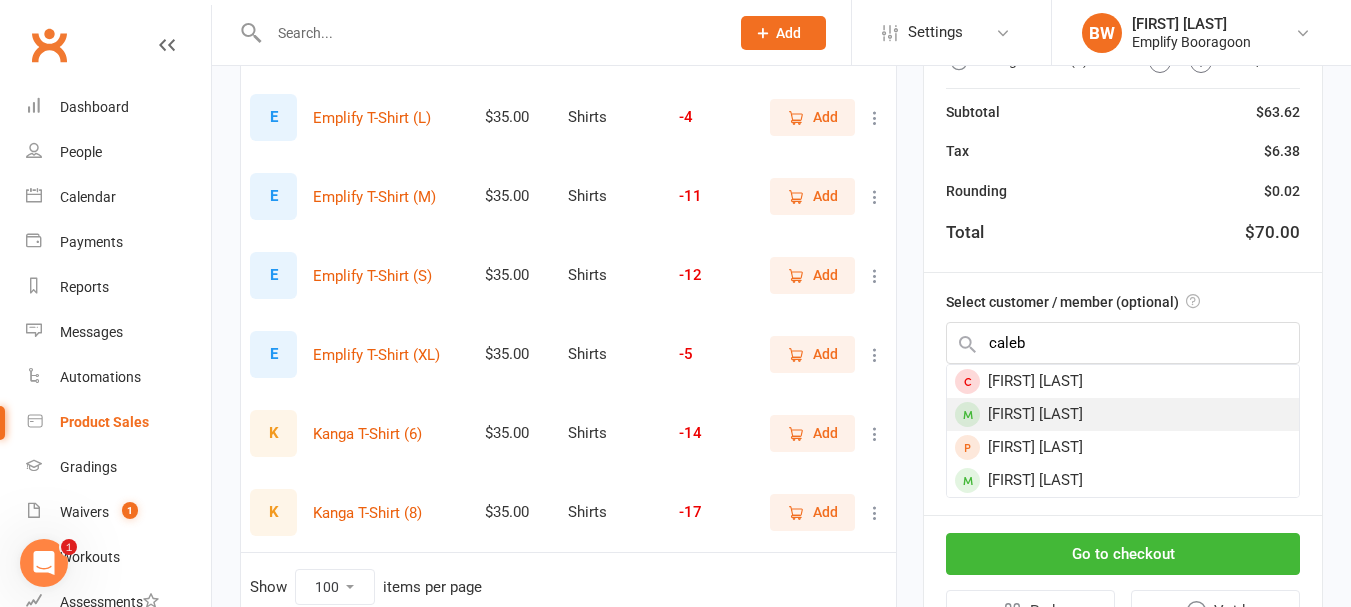 click on "[FIRST] [LAST]" at bounding box center [1123, 414] 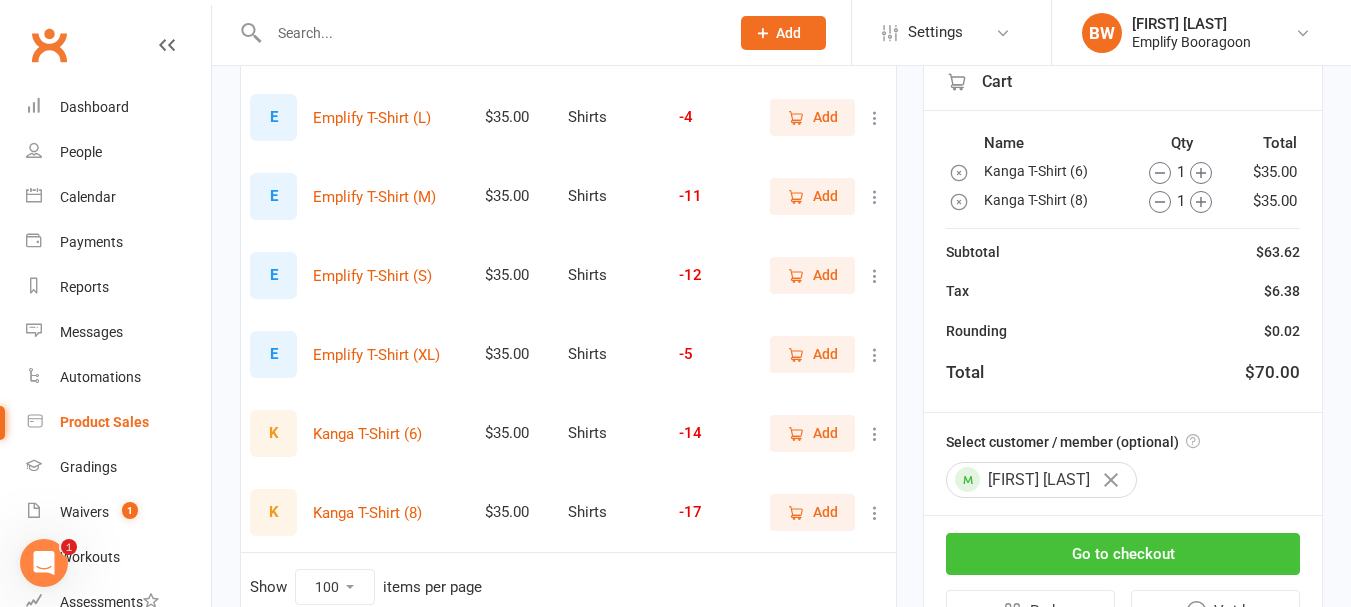 click on "Go to checkout" at bounding box center [1123, 554] 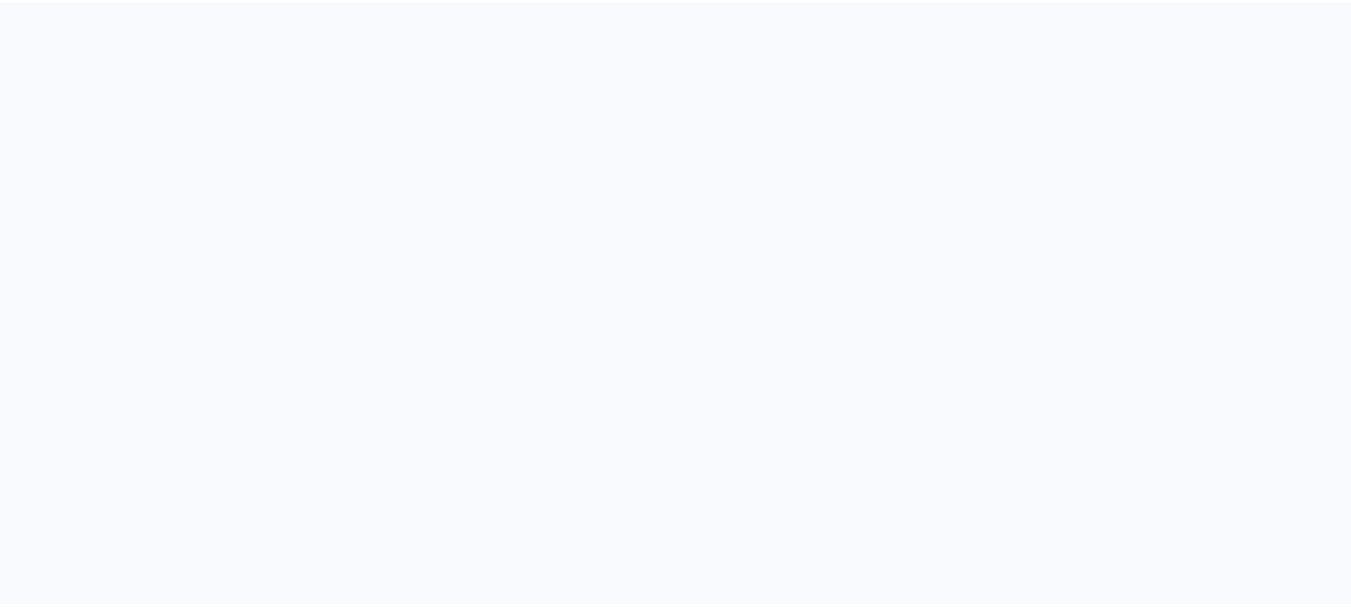 scroll, scrollTop: 0, scrollLeft: 0, axis: both 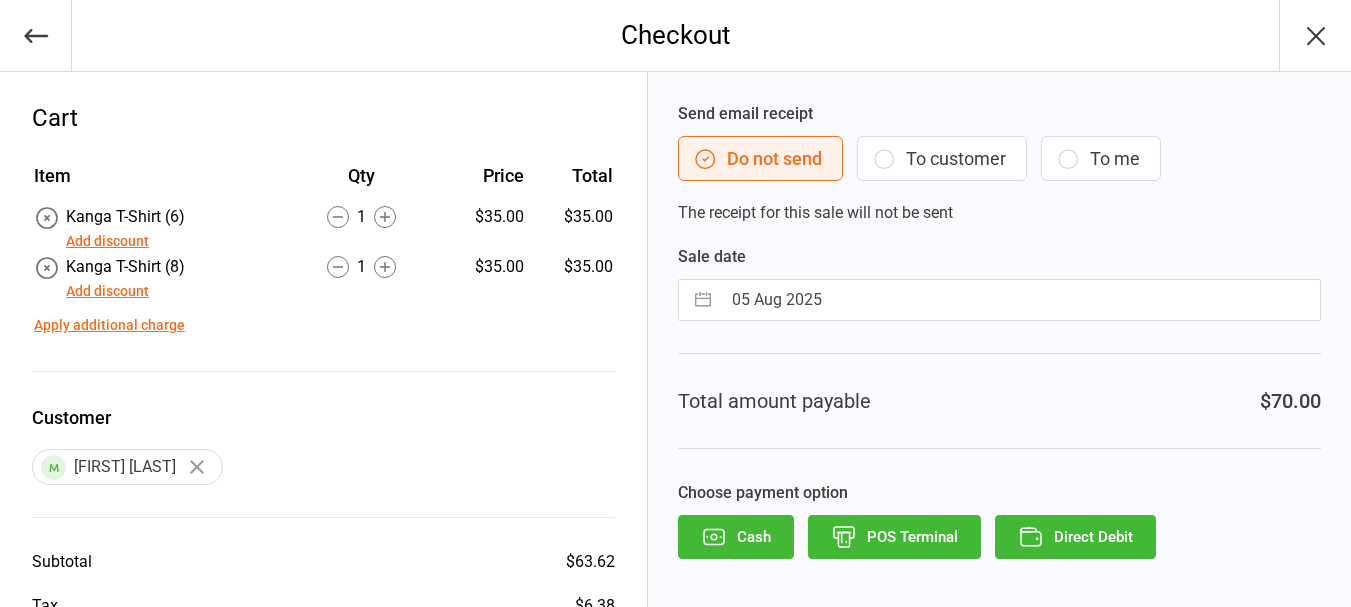 click on "Direct Debit" at bounding box center [1075, 537] 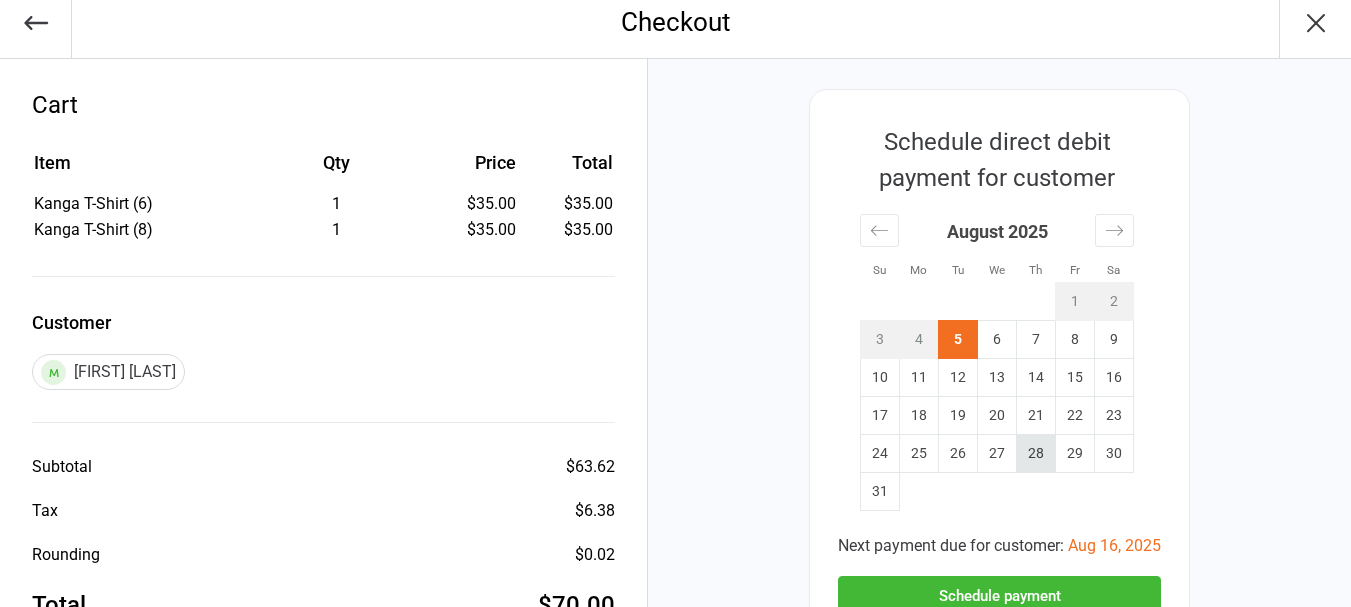 scroll, scrollTop: 100, scrollLeft: 0, axis: vertical 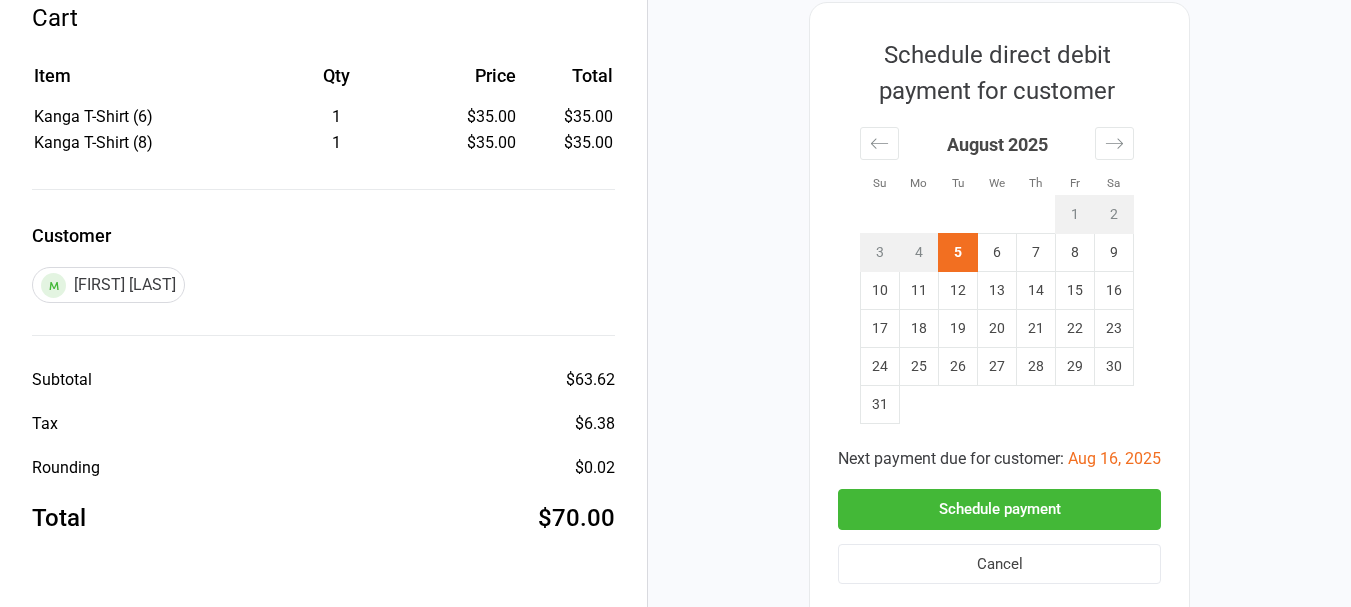 click on "Schedule payment" at bounding box center (999, 509) 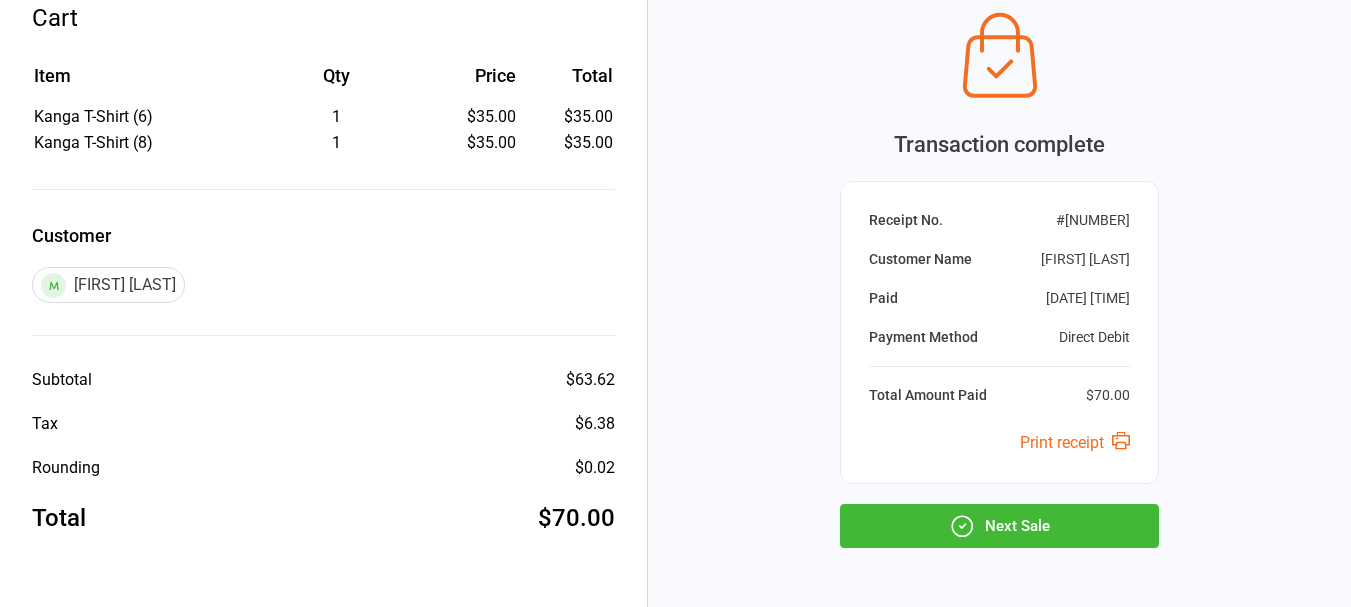 click on "Next Sale" at bounding box center [999, 526] 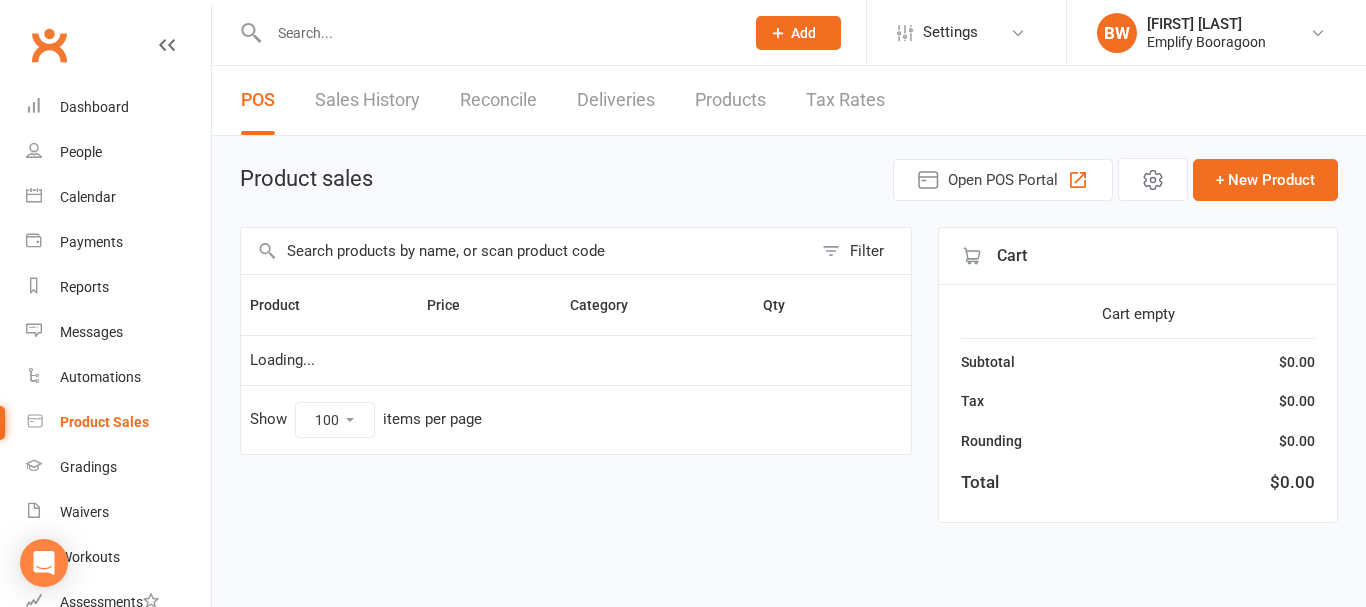 select on "100" 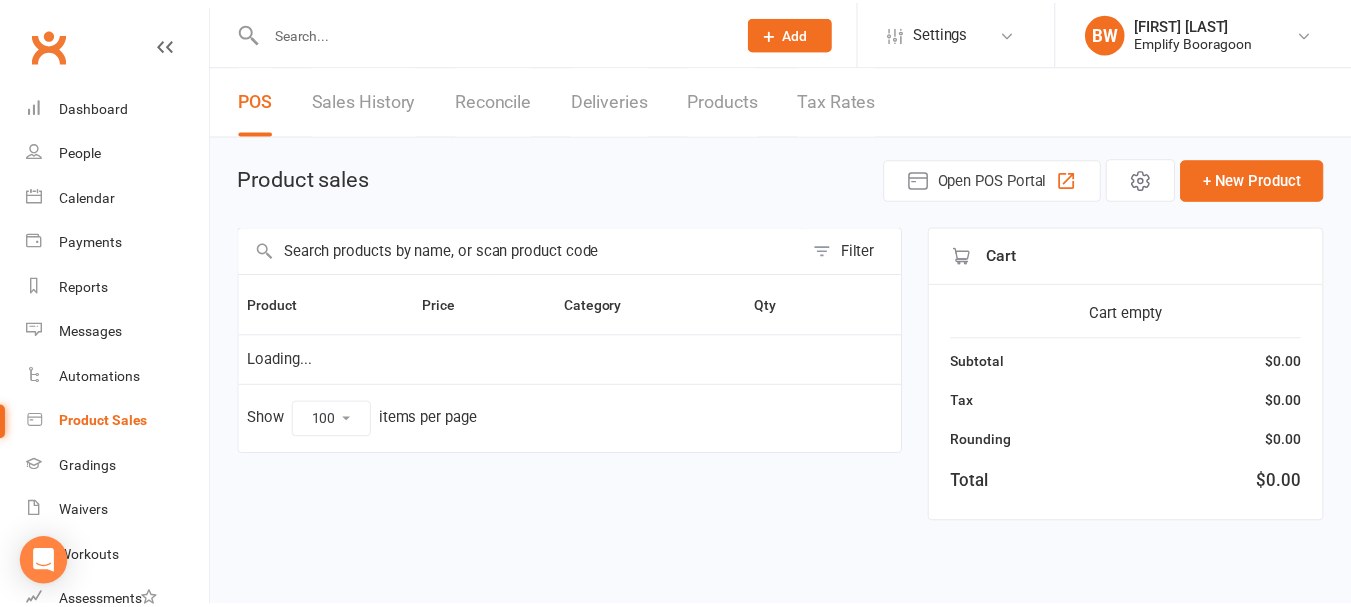 scroll, scrollTop: 0, scrollLeft: 0, axis: both 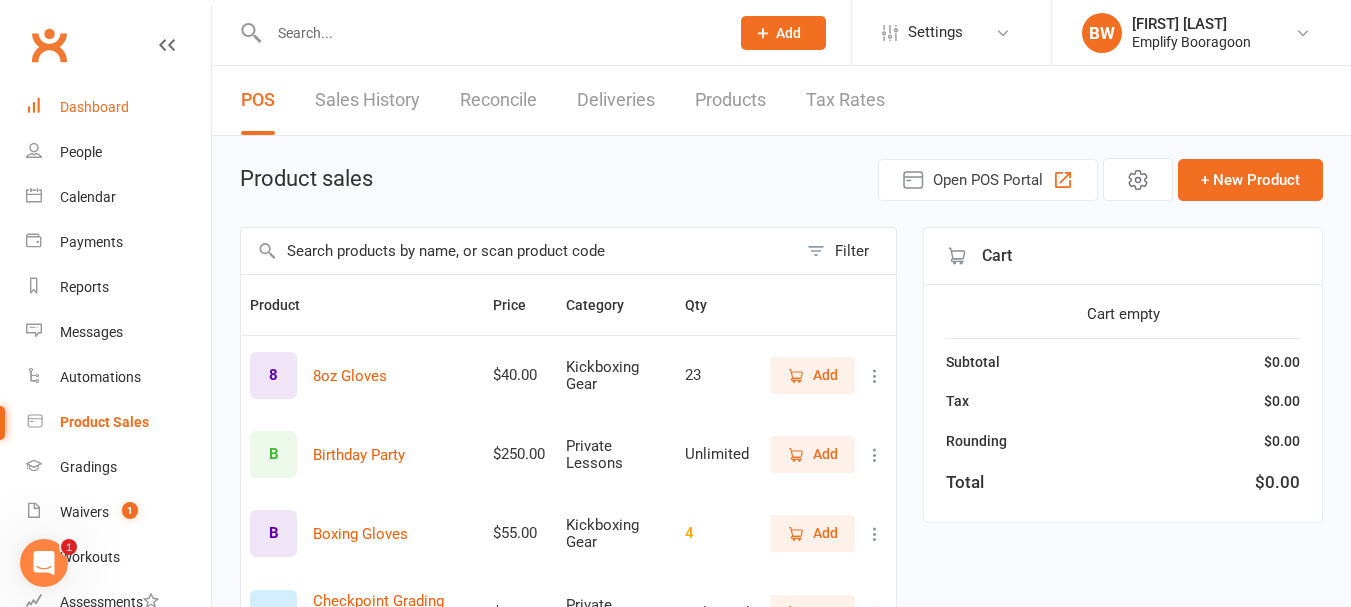 click on "Dashboard" at bounding box center (118, 107) 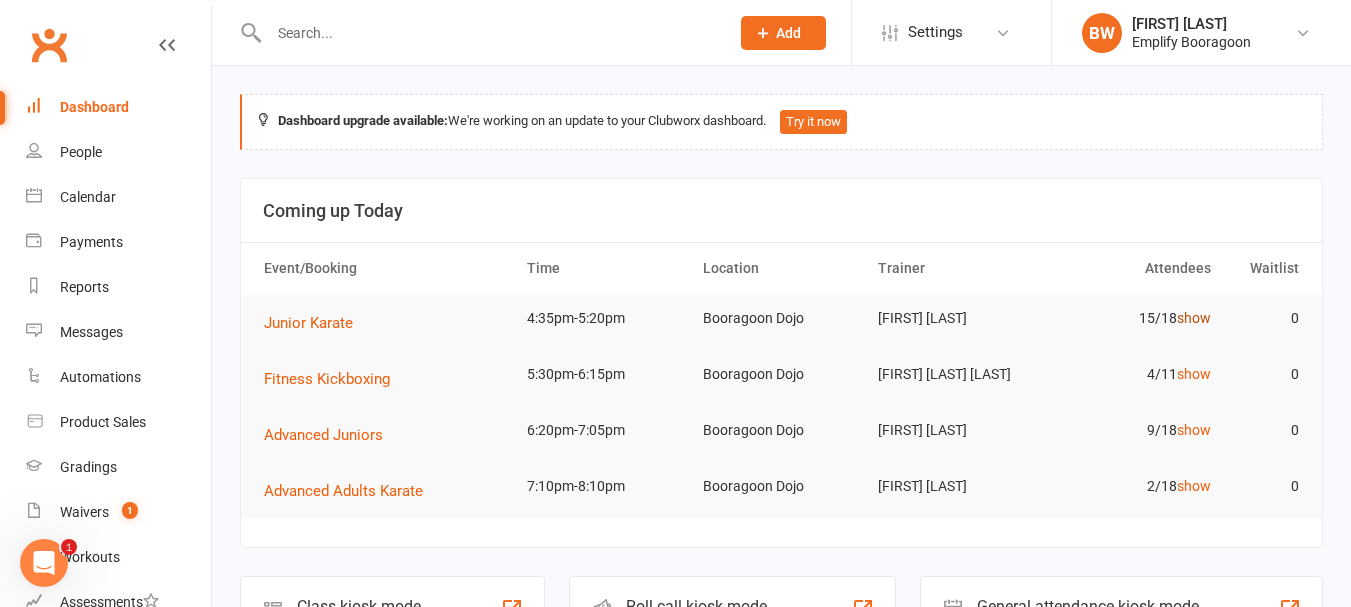 click on "show" at bounding box center [1194, 318] 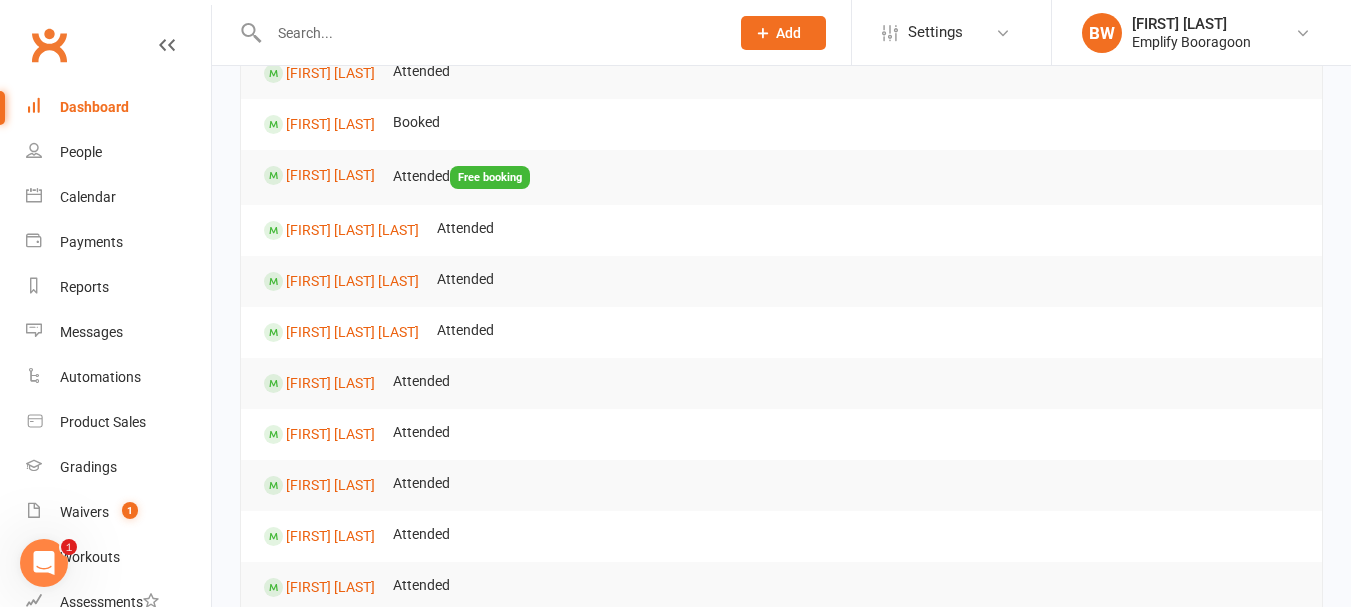 scroll, scrollTop: 0, scrollLeft: 0, axis: both 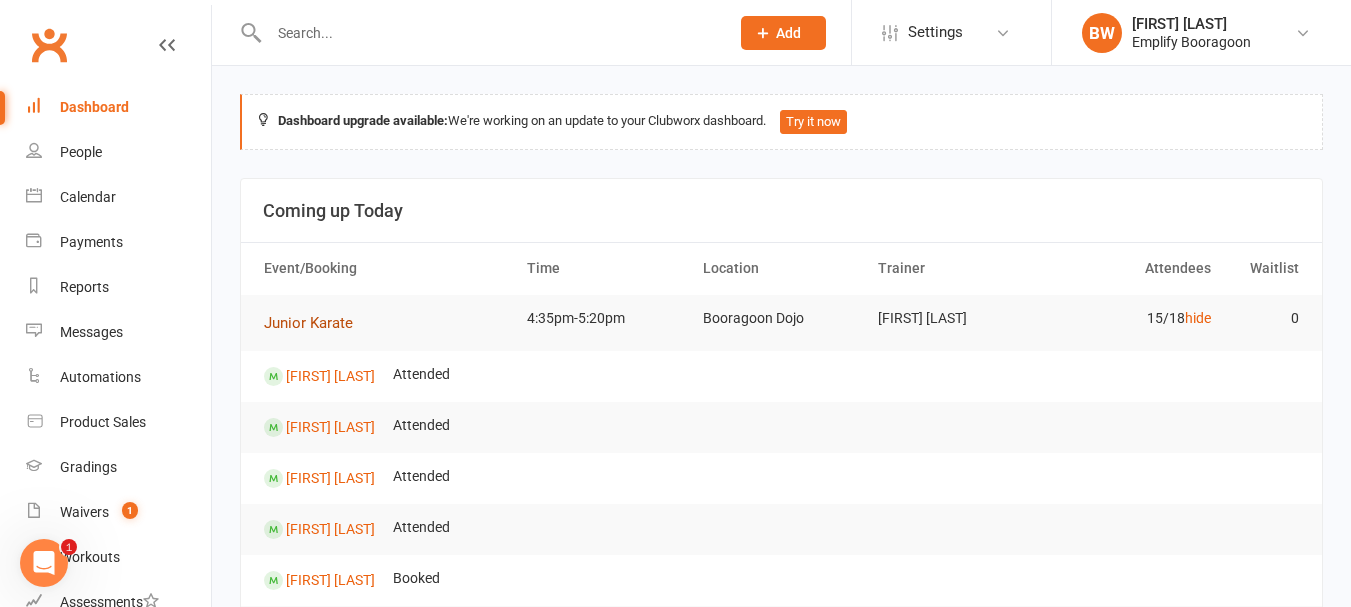 click on "Junior Karate" at bounding box center [308, 323] 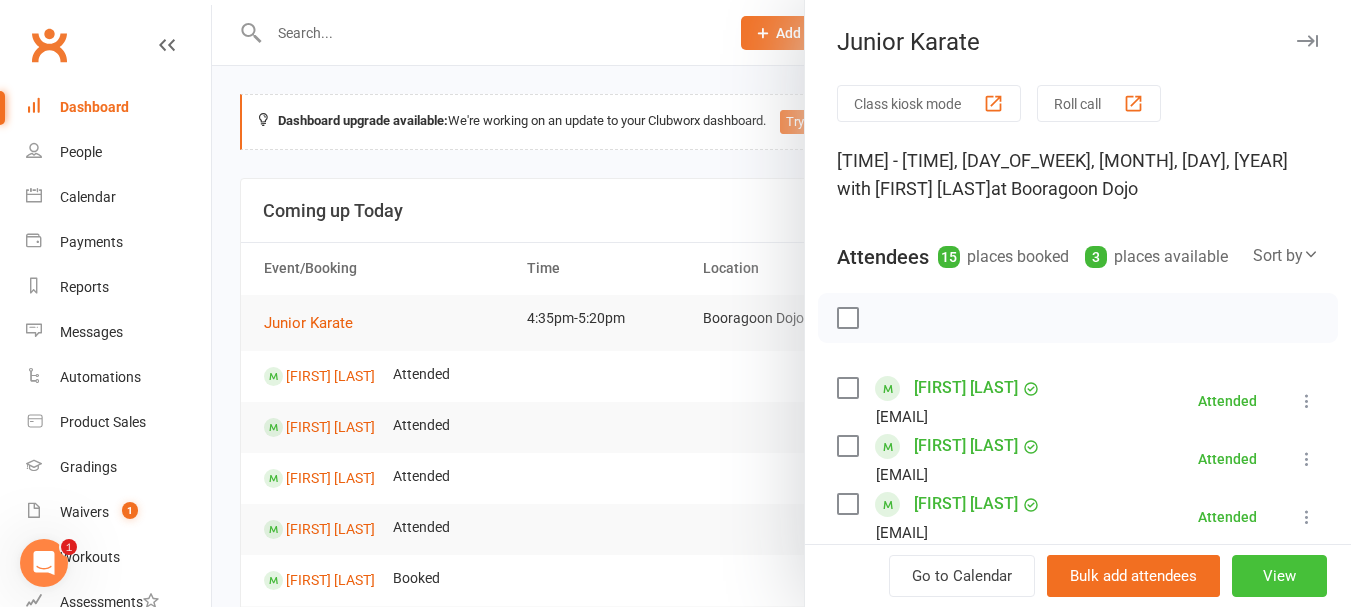 click on "View" at bounding box center (1279, 576) 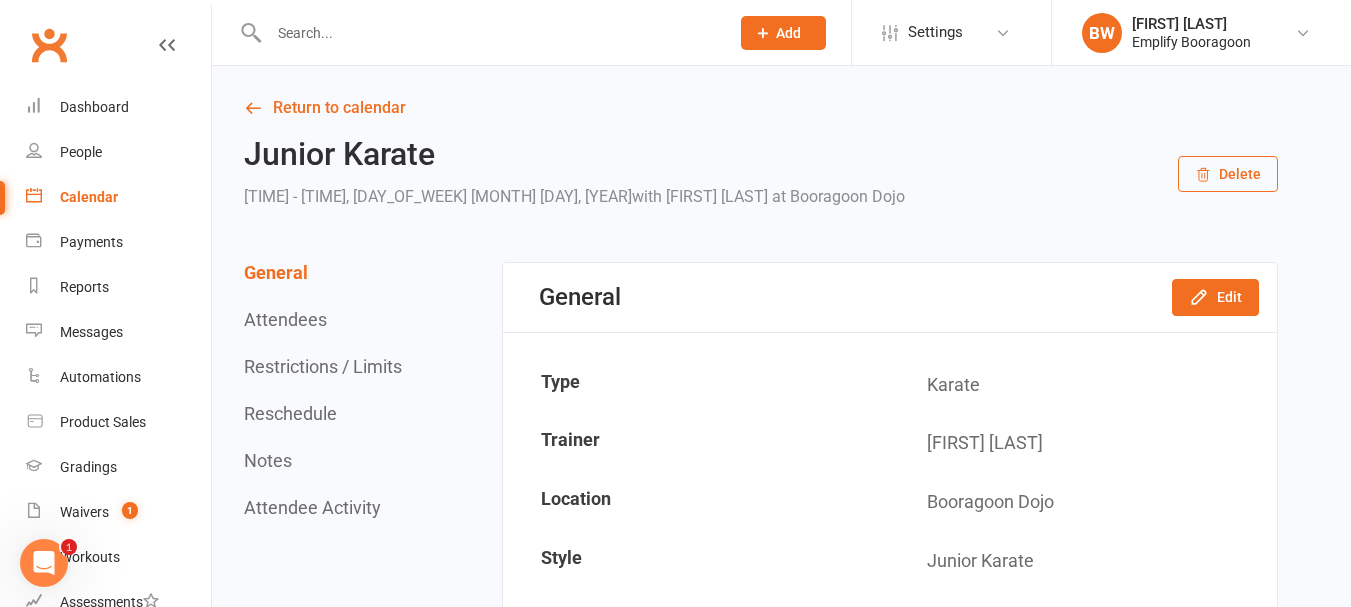 click on "Attendee Activity" at bounding box center (312, 507) 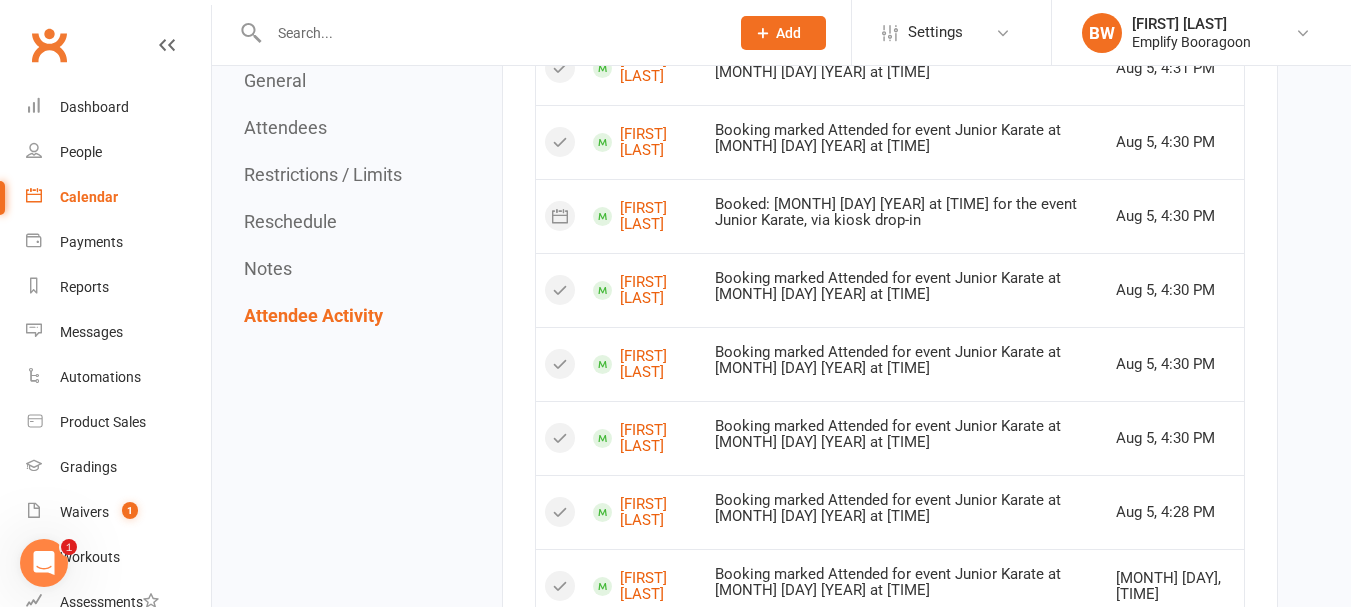 scroll, scrollTop: 4114, scrollLeft: 0, axis: vertical 